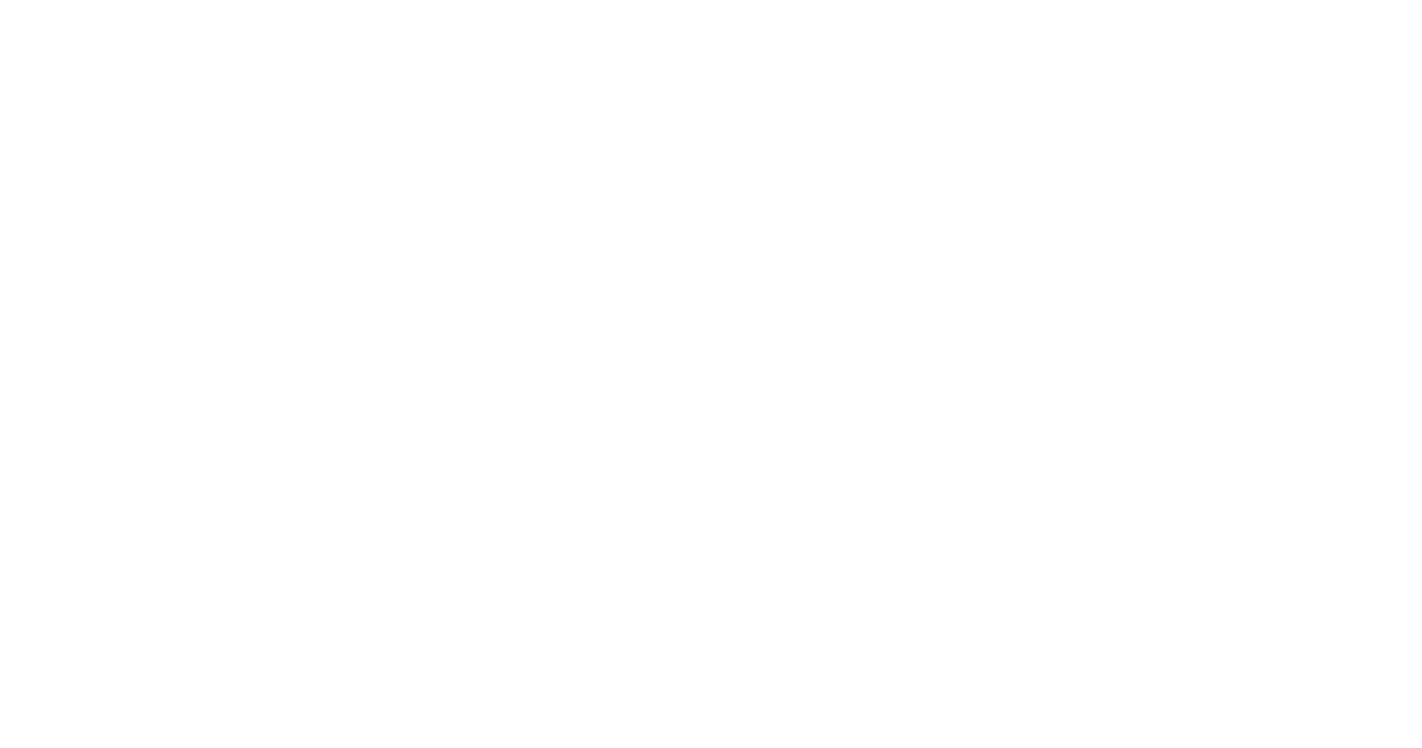 scroll, scrollTop: 0, scrollLeft: 0, axis: both 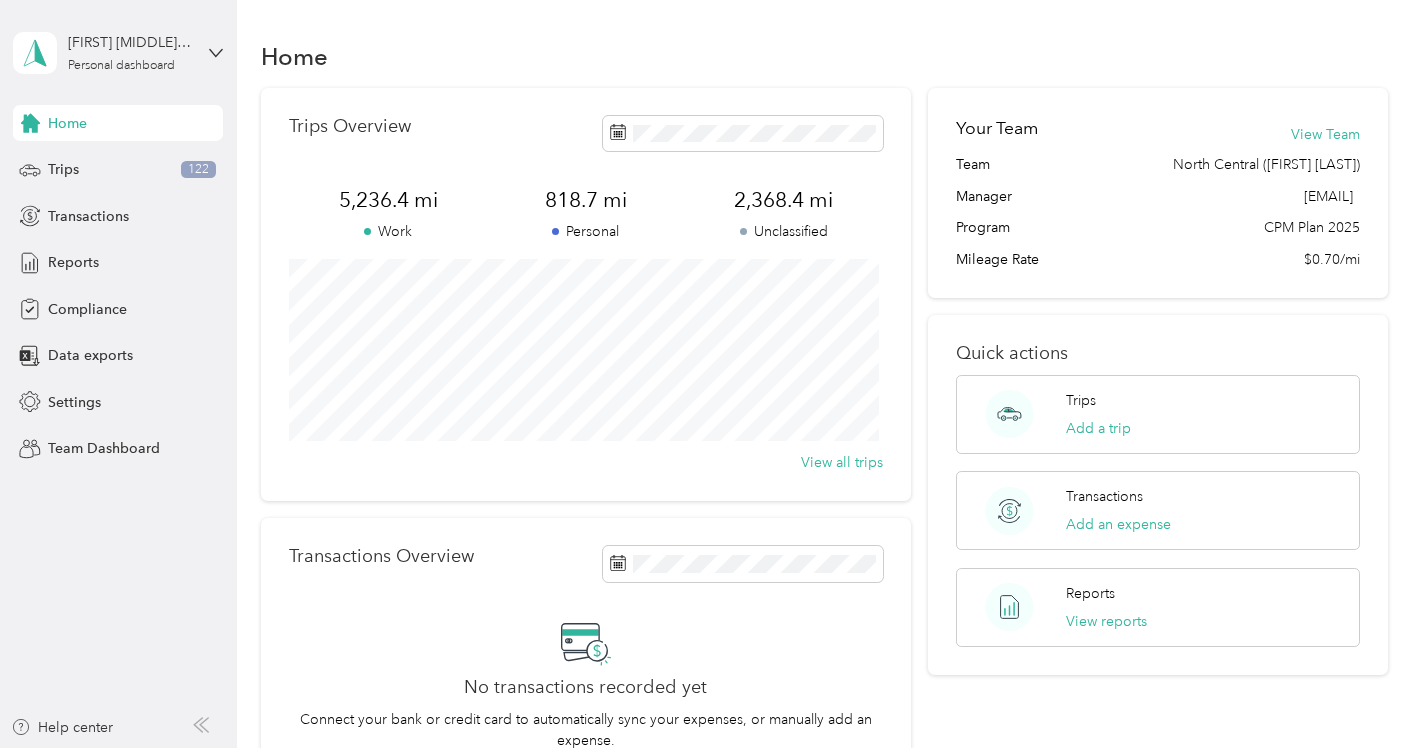 click on "[FIRST] [MIDDLE] [LAST] [PRODUCT] dashboard" at bounding box center (118, 53) 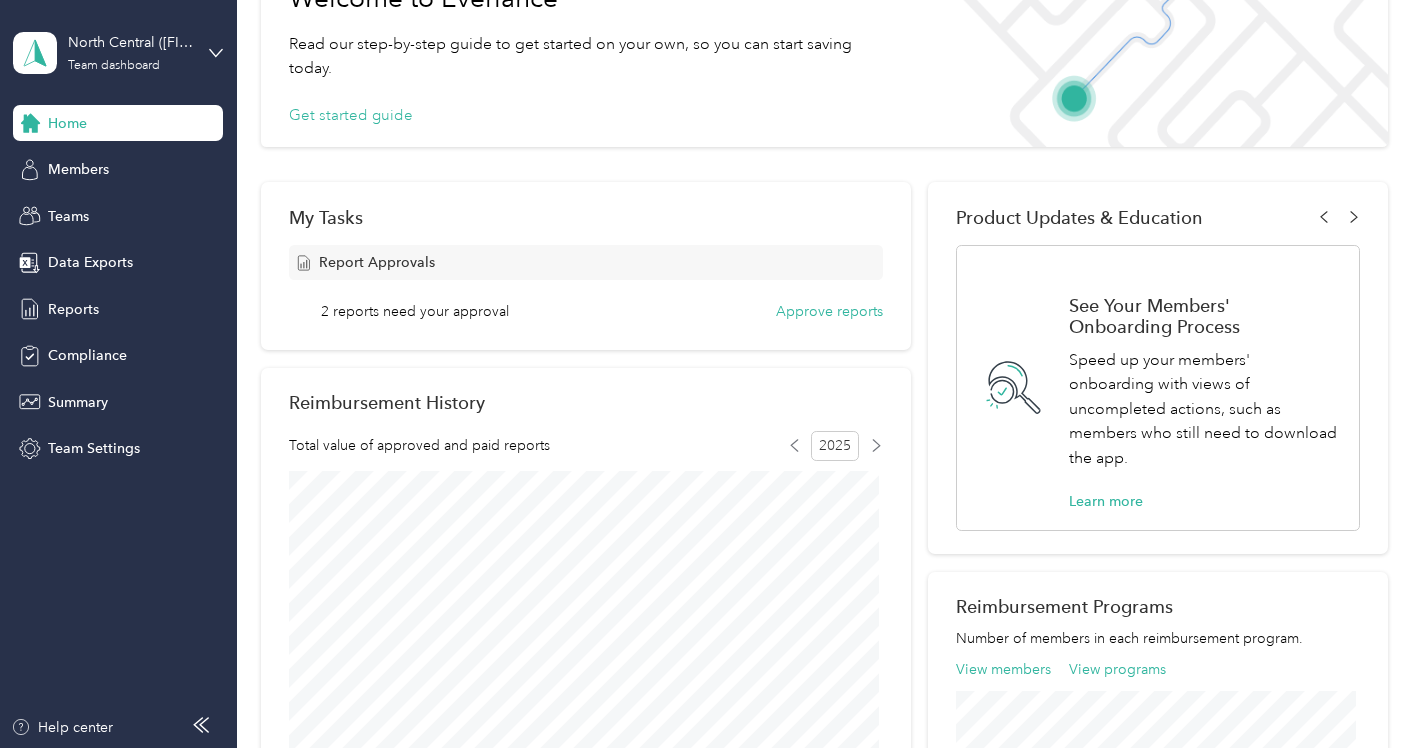 scroll, scrollTop: 100, scrollLeft: 0, axis: vertical 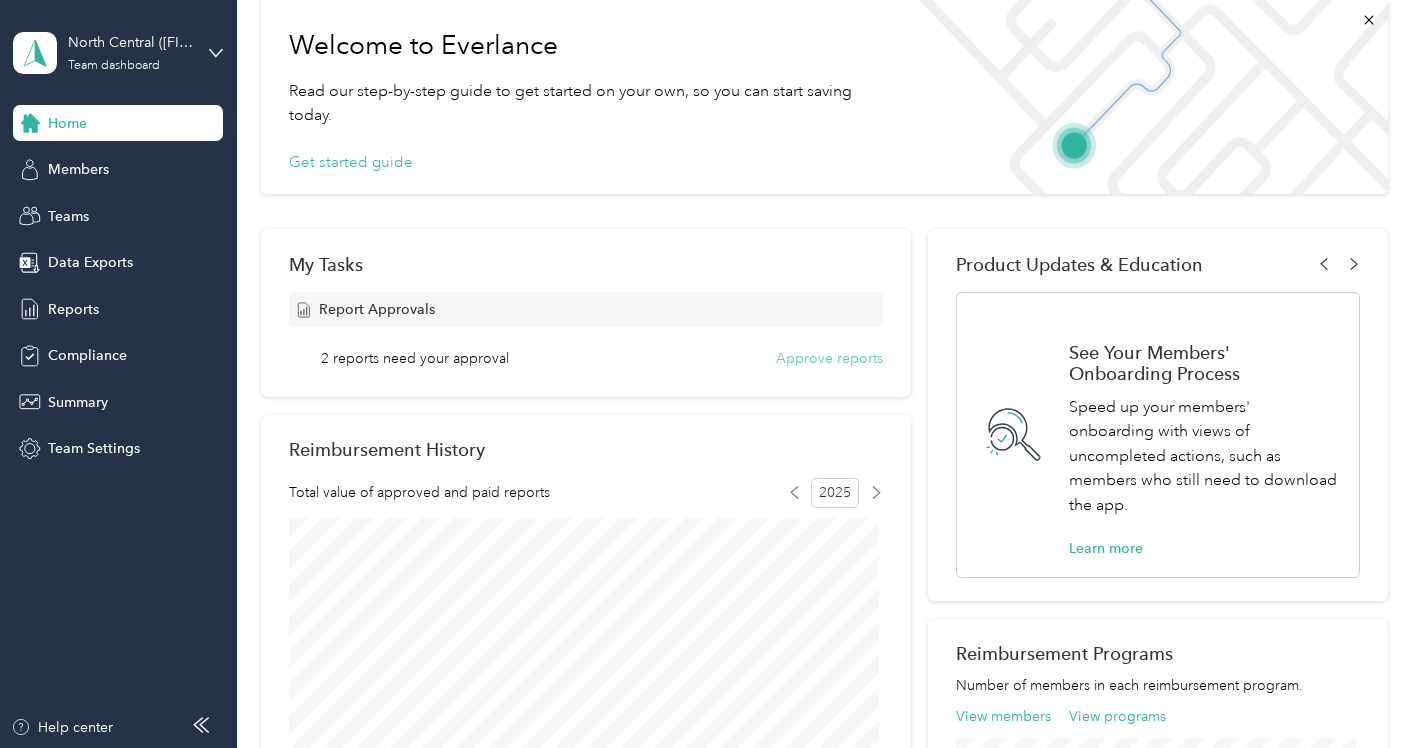click on "Approve reports" at bounding box center (829, 358) 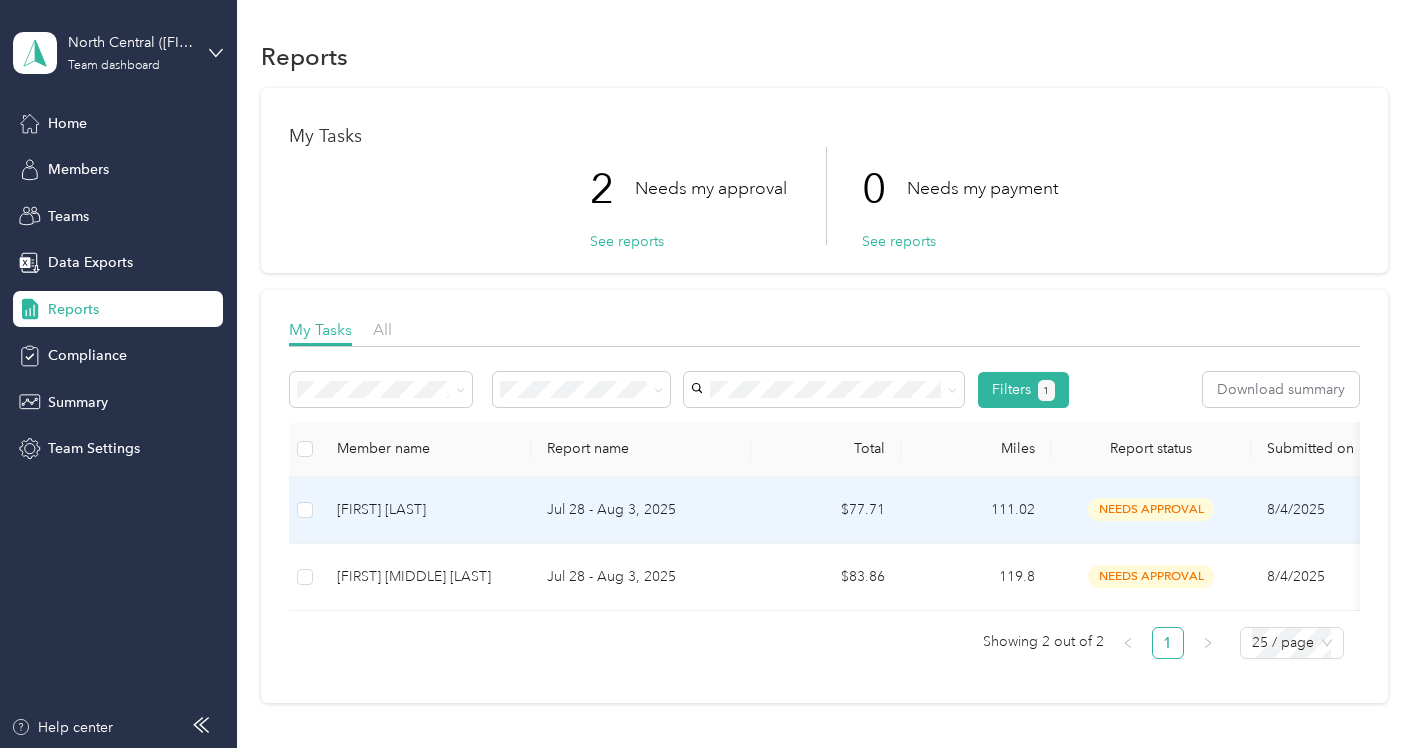 click on "[FIRST] [LAST]" at bounding box center [426, 510] 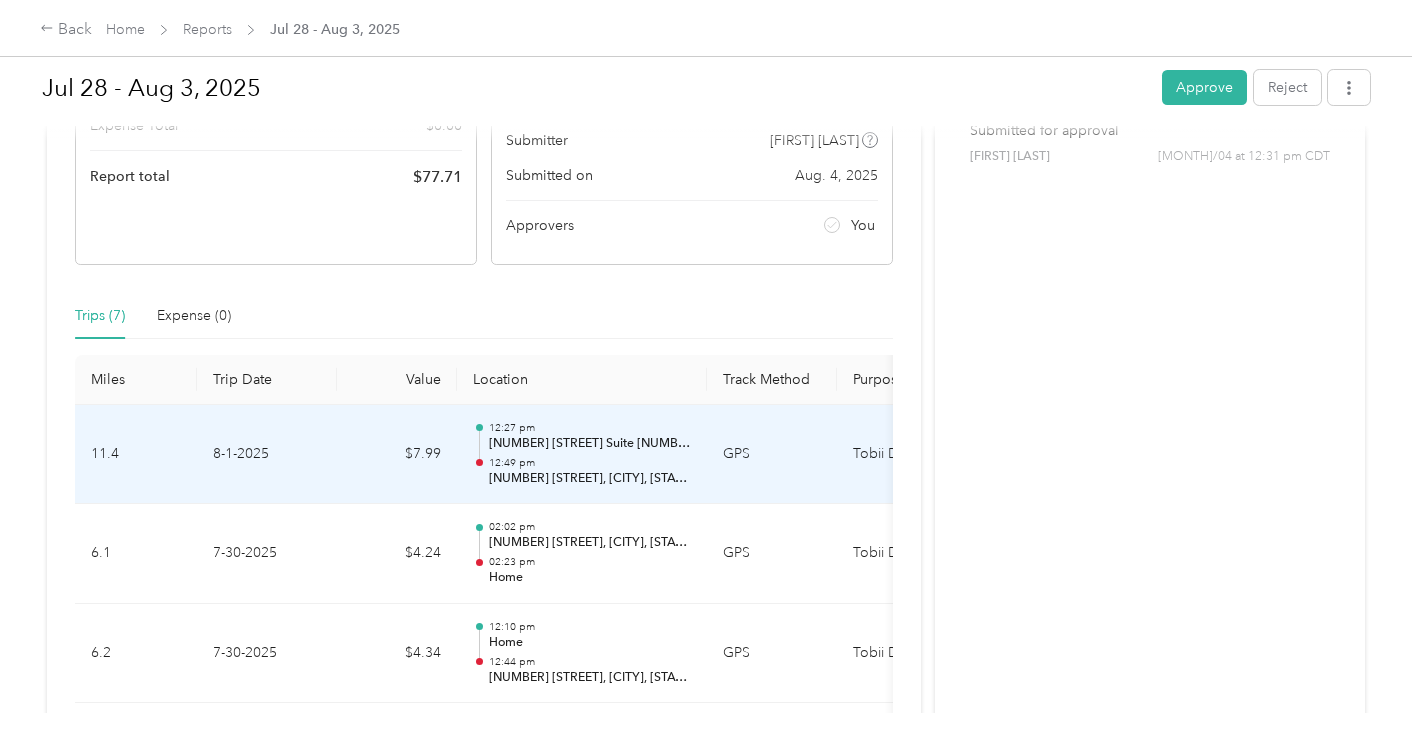 scroll, scrollTop: 0, scrollLeft: 0, axis: both 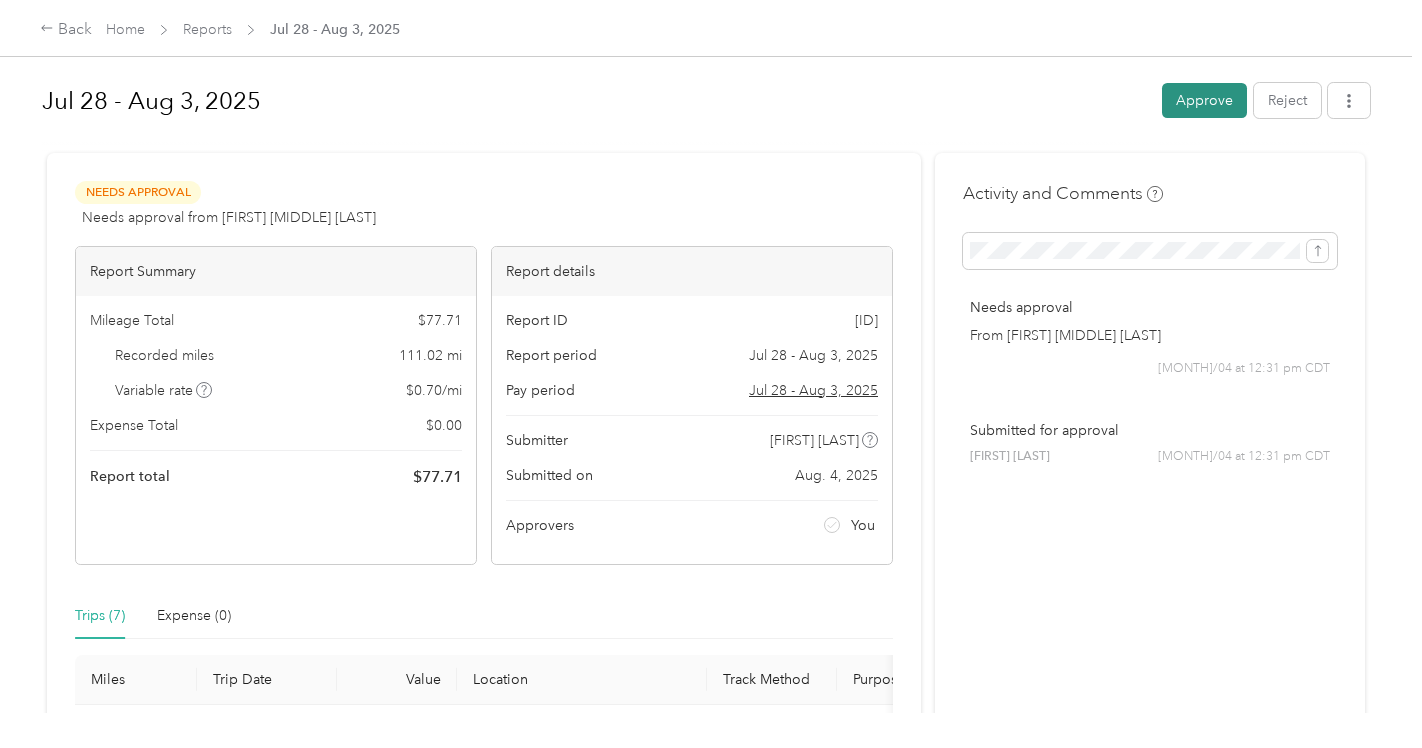 click on "Approve" at bounding box center [1204, 100] 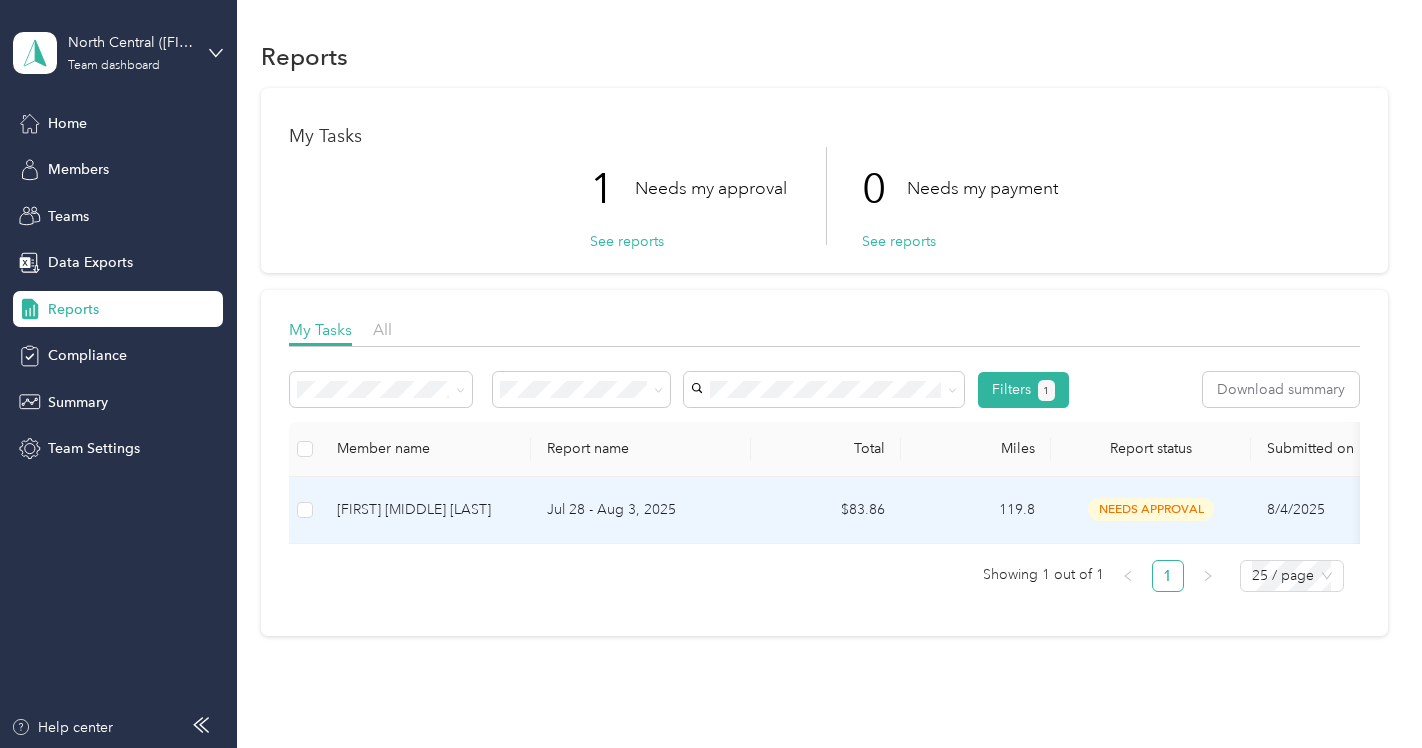 click on "Jul 28 - Aug 3, 2025" at bounding box center (641, 510) 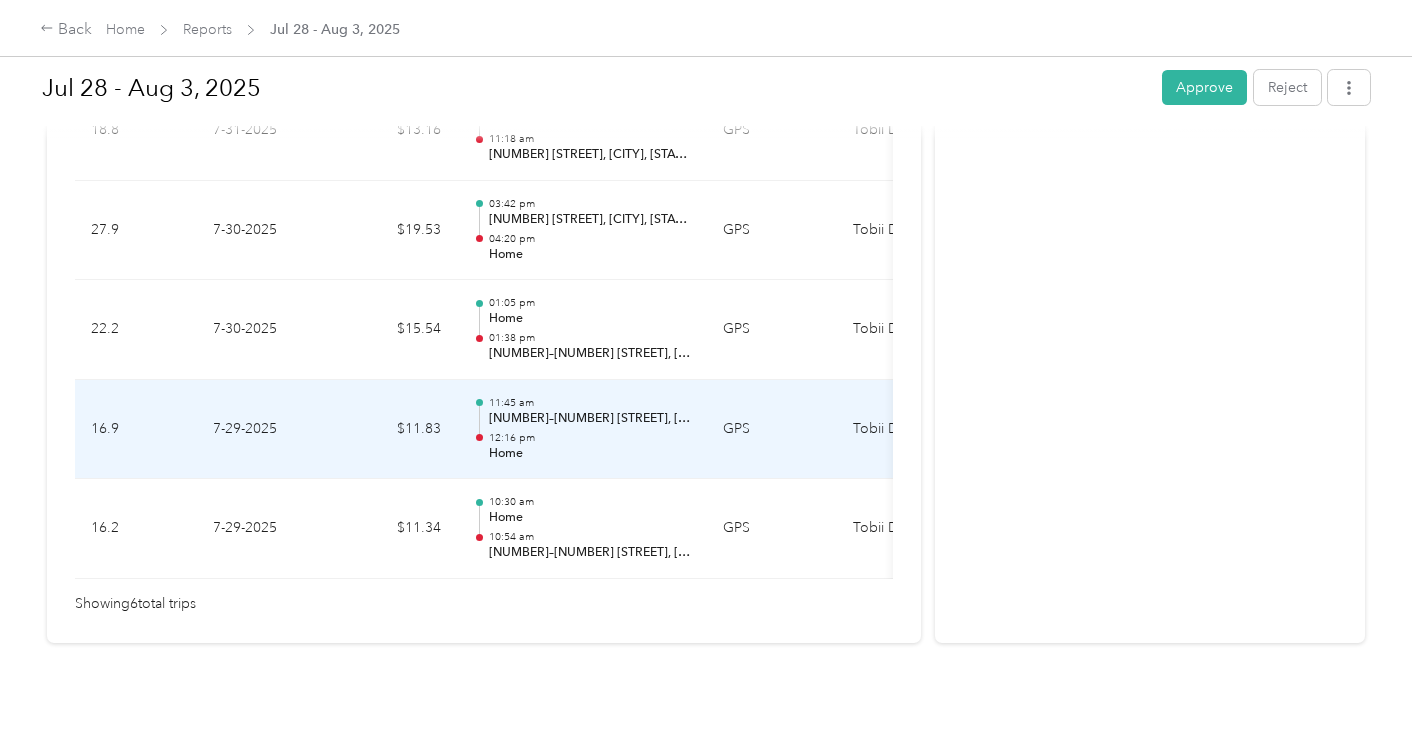 scroll, scrollTop: 753, scrollLeft: 0, axis: vertical 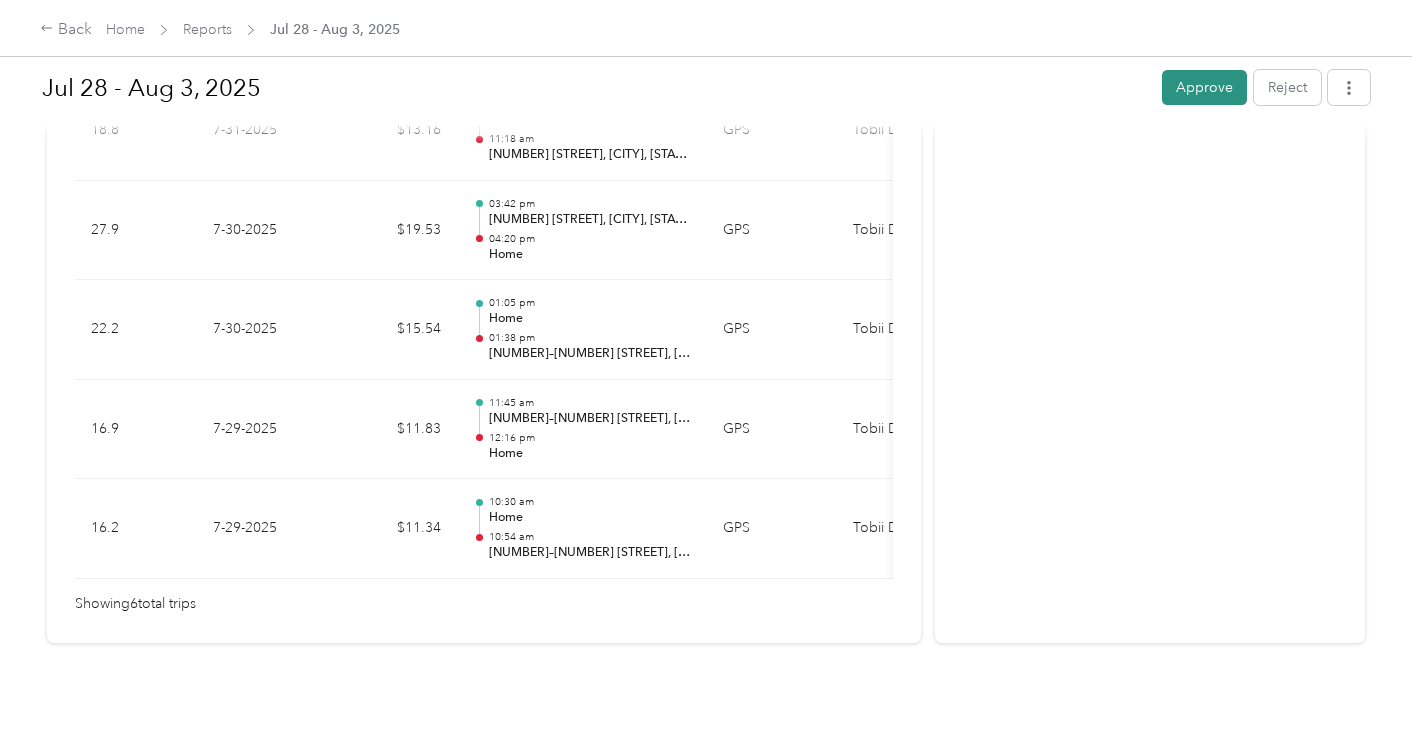 click on "Approve" at bounding box center [1204, 87] 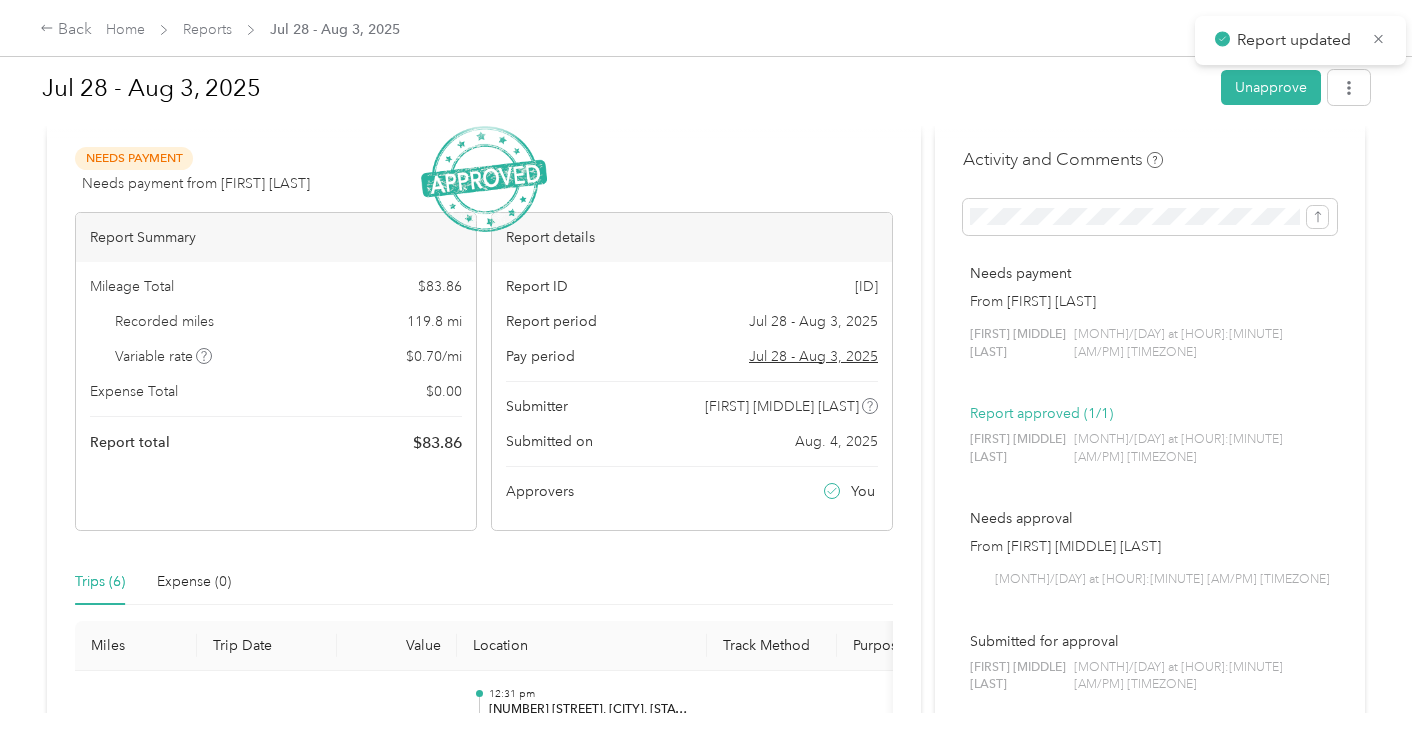 scroll, scrollTop: 0, scrollLeft: 0, axis: both 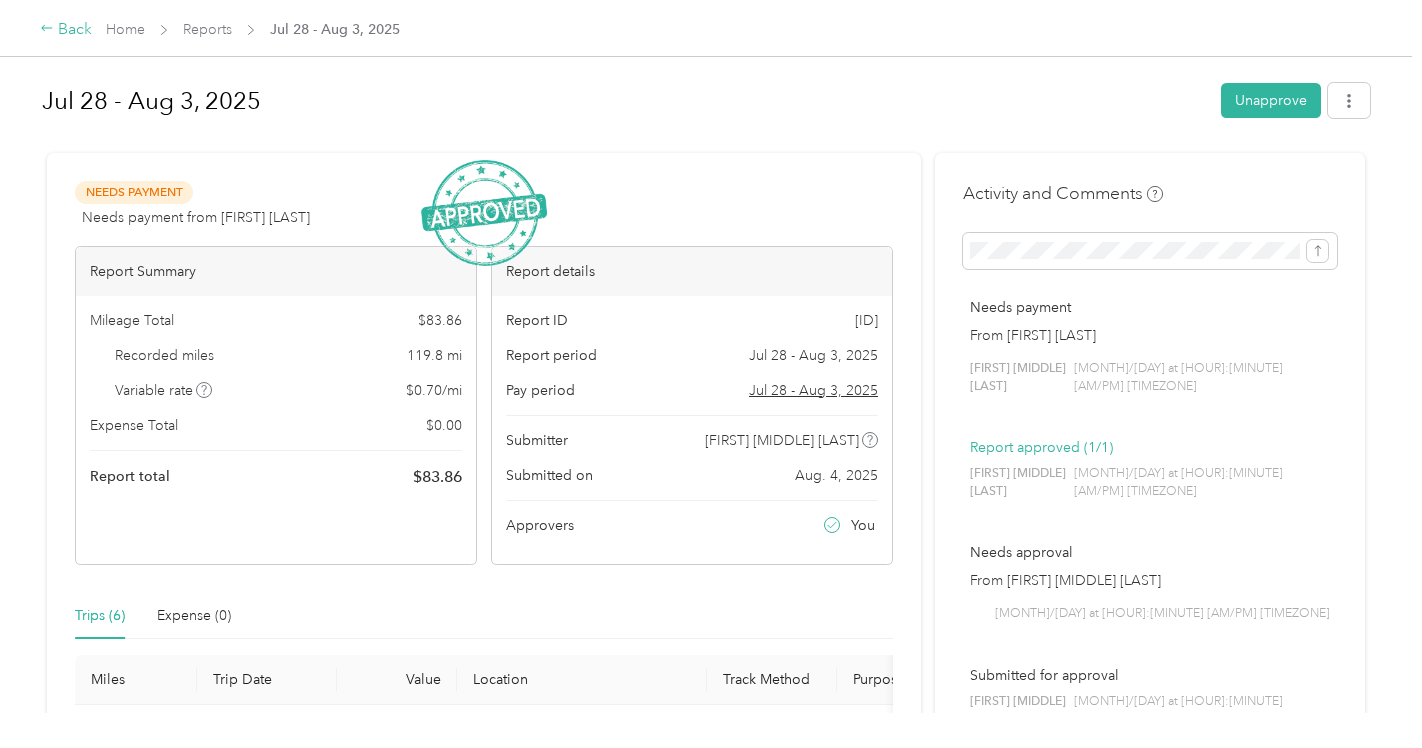 click on "Back" at bounding box center [66, 30] 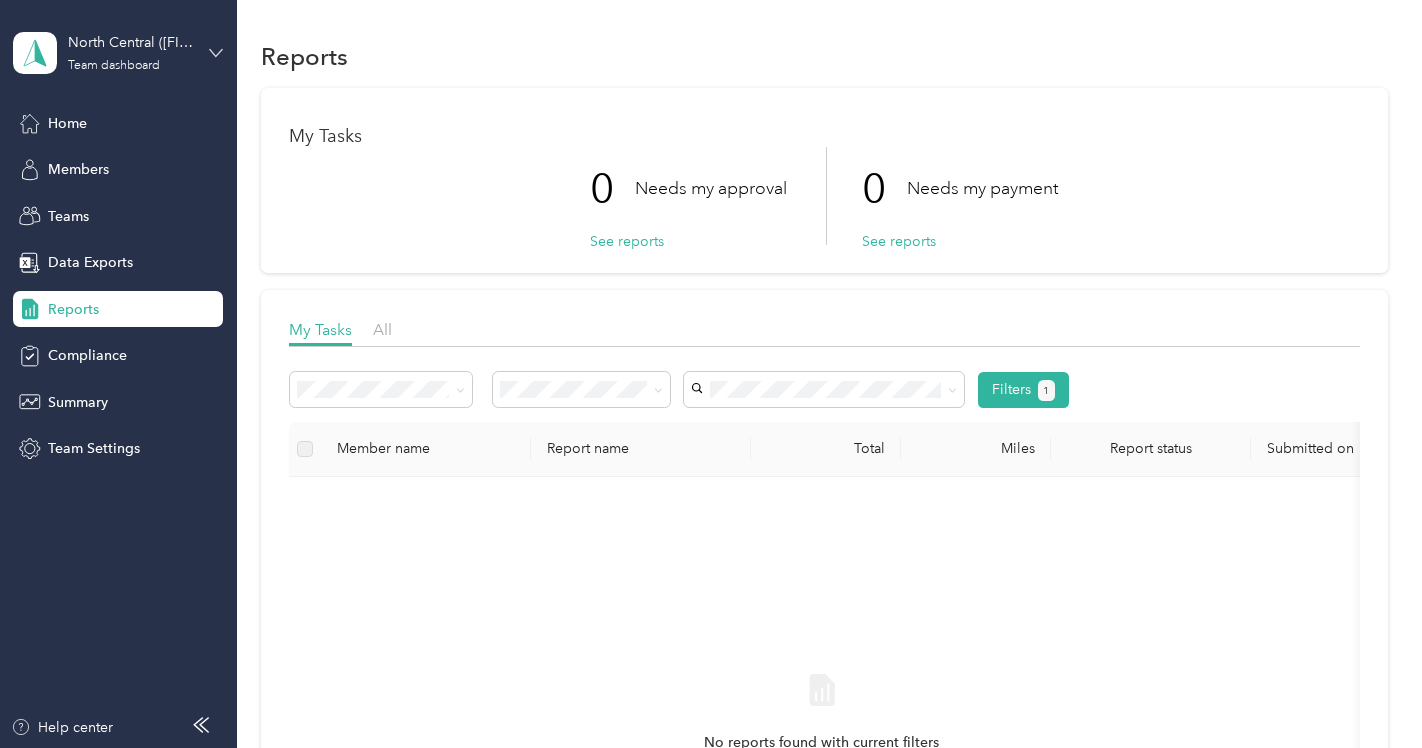 click 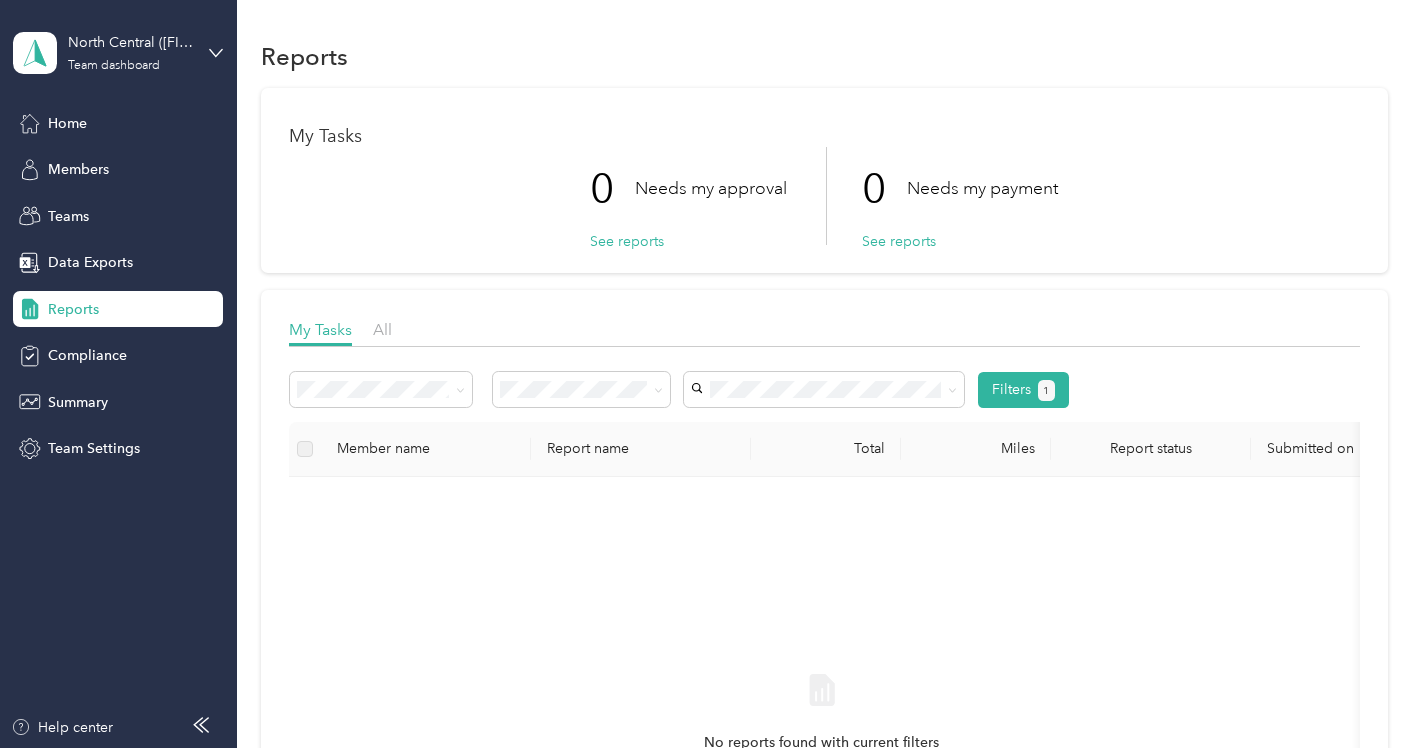 click on "Personal dashboard" at bounding box center (165, 209) 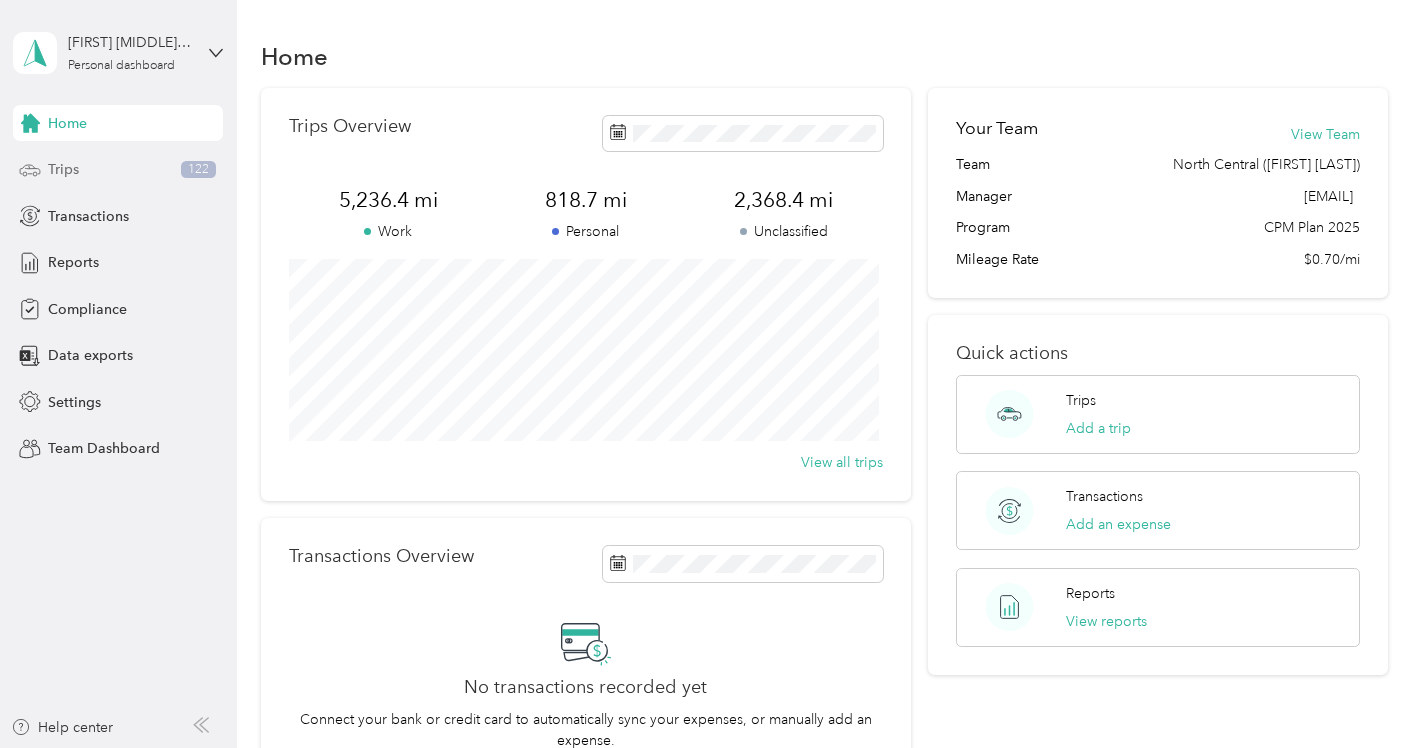 click on "Trips 122" at bounding box center [118, 170] 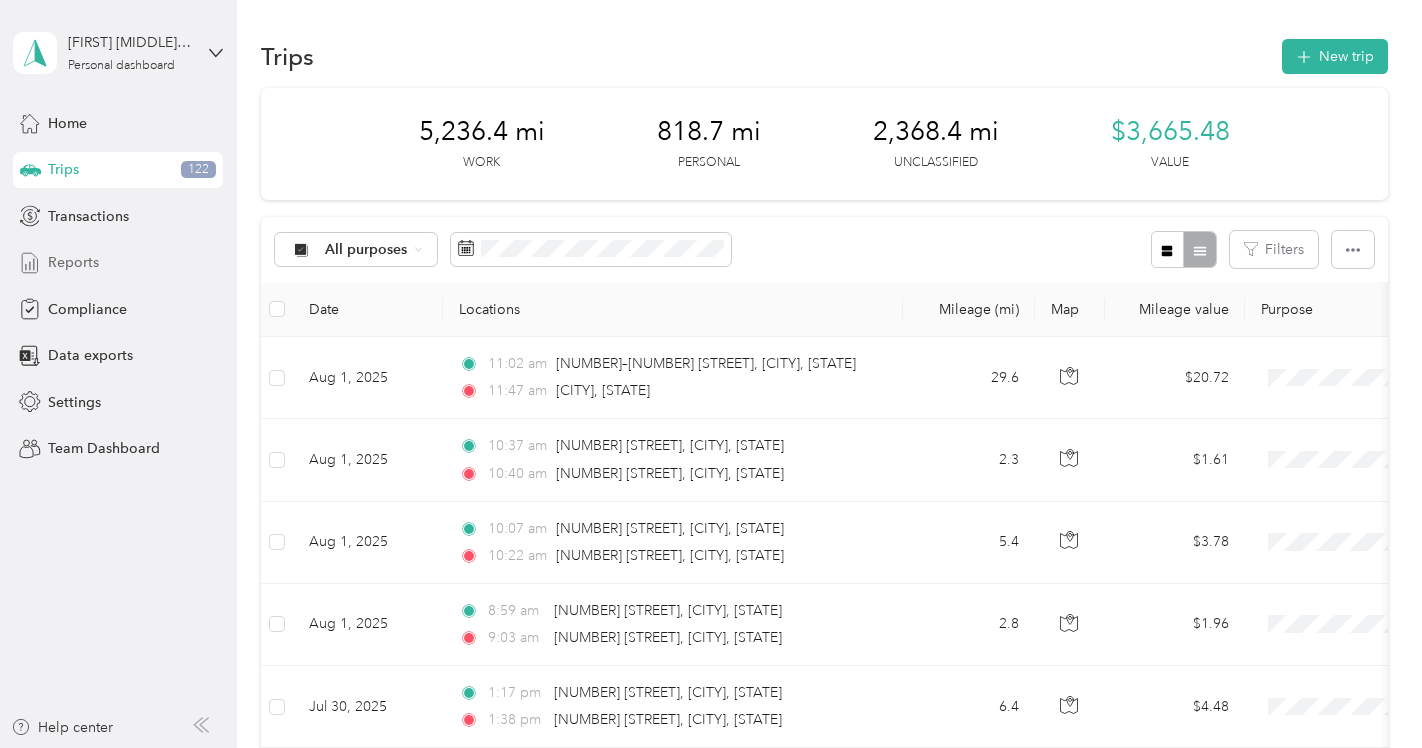 click on "Reports" at bounding box center [118, 263] 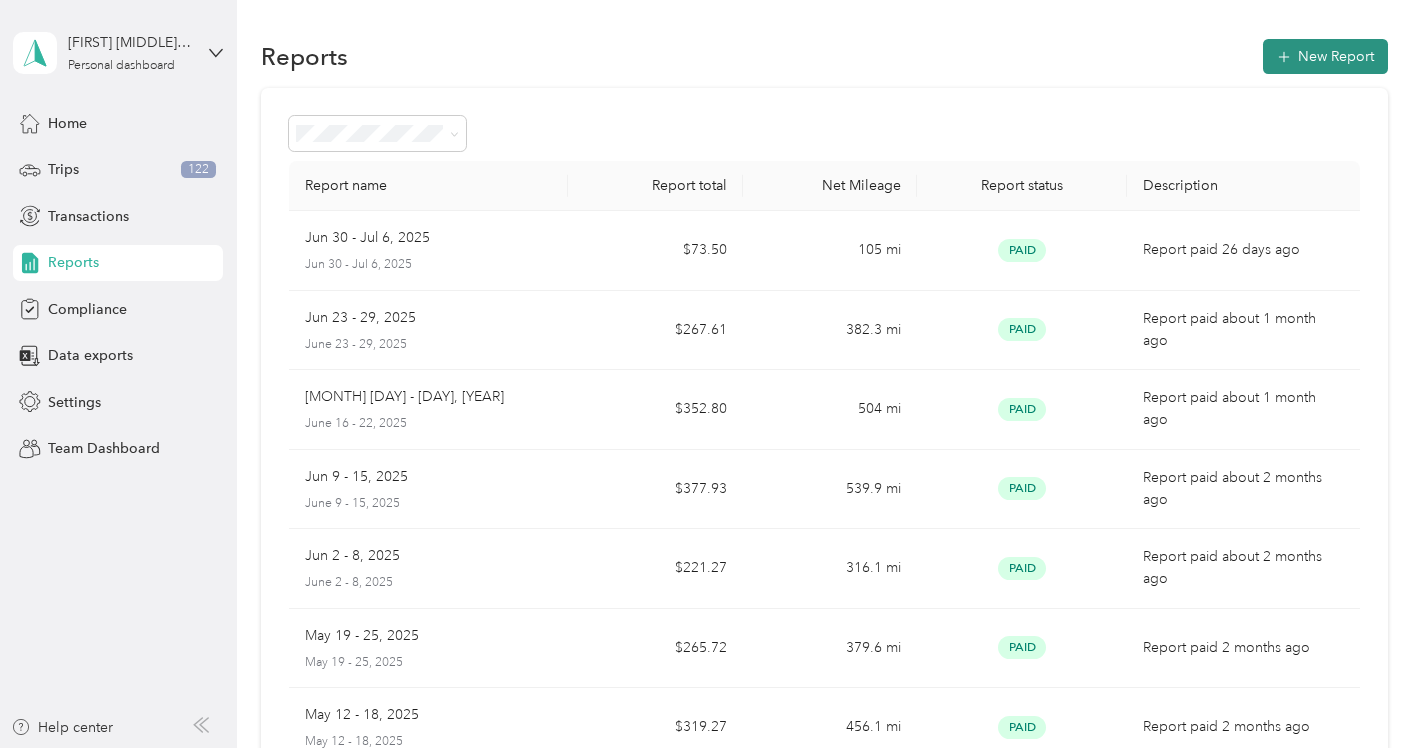 click on "New Report" at bounding box center (1325, 56) 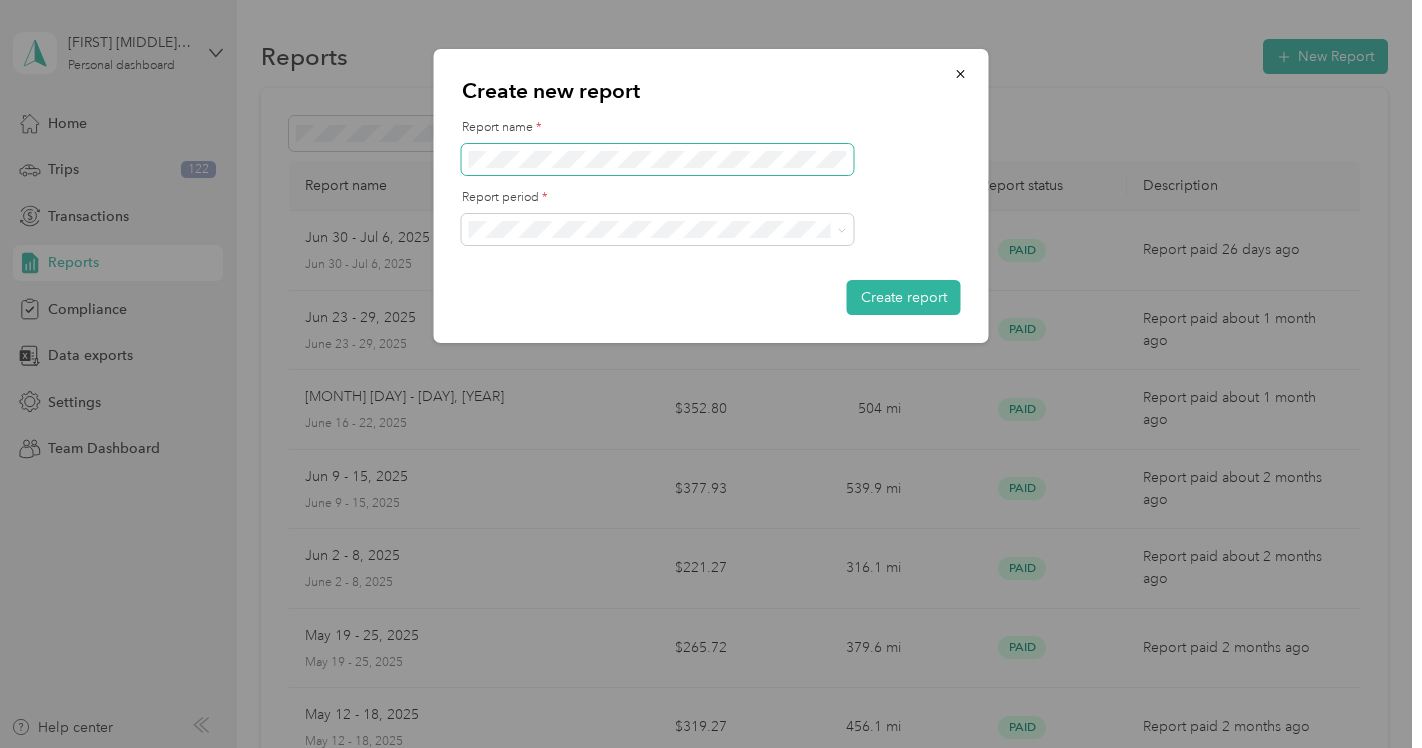 click on "Report name   * Report period   * Create report" at bounding box center [711, 217] 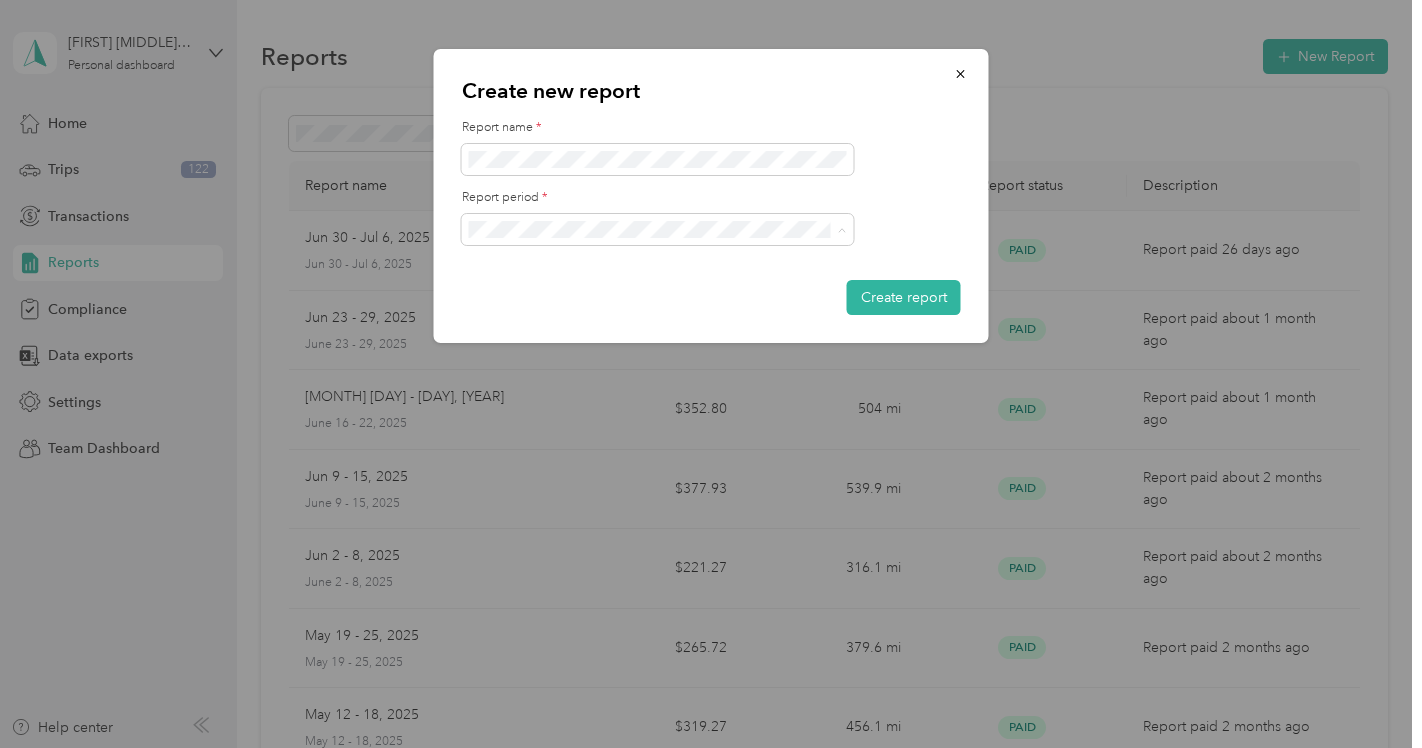 click on "Jul 28 - Aug 3, 2025" at bounding box center [658, 299] 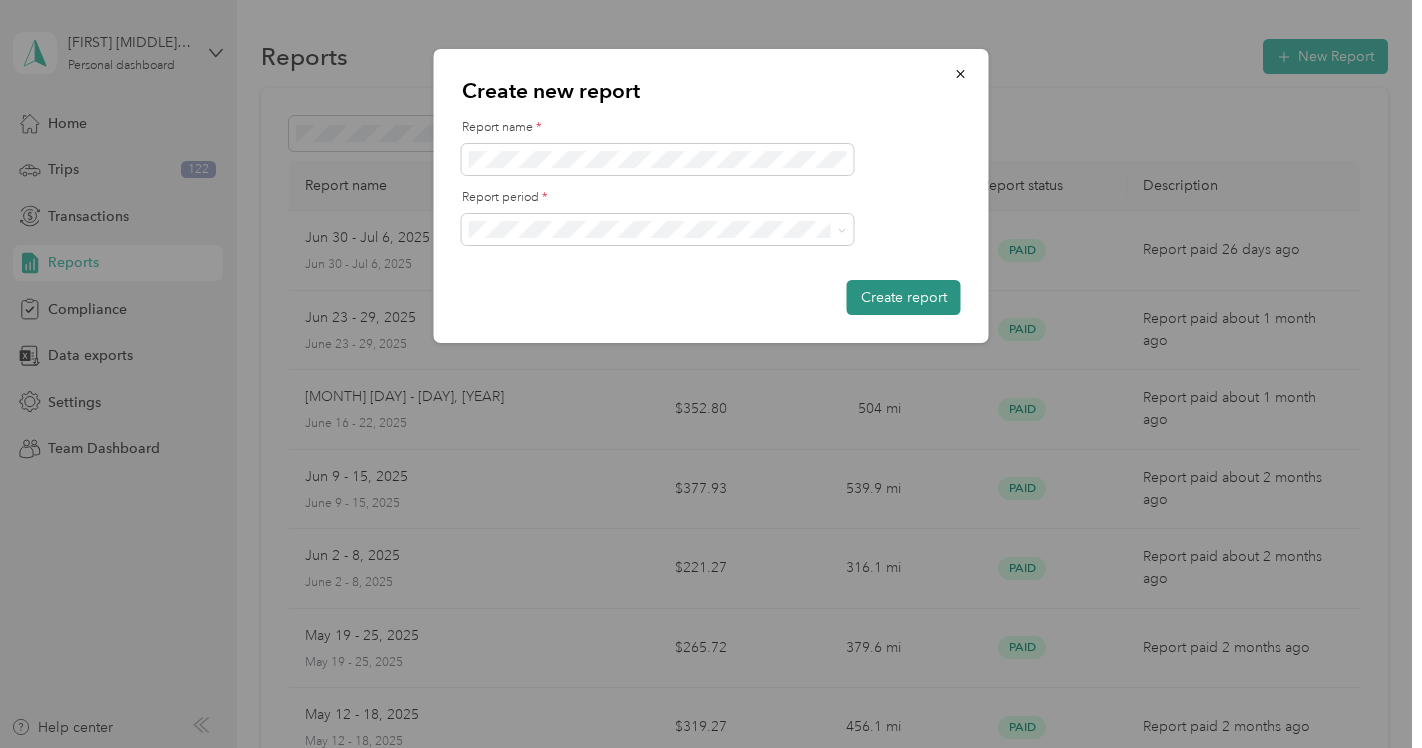 click on "Create report" at bounding box center (904, 297) 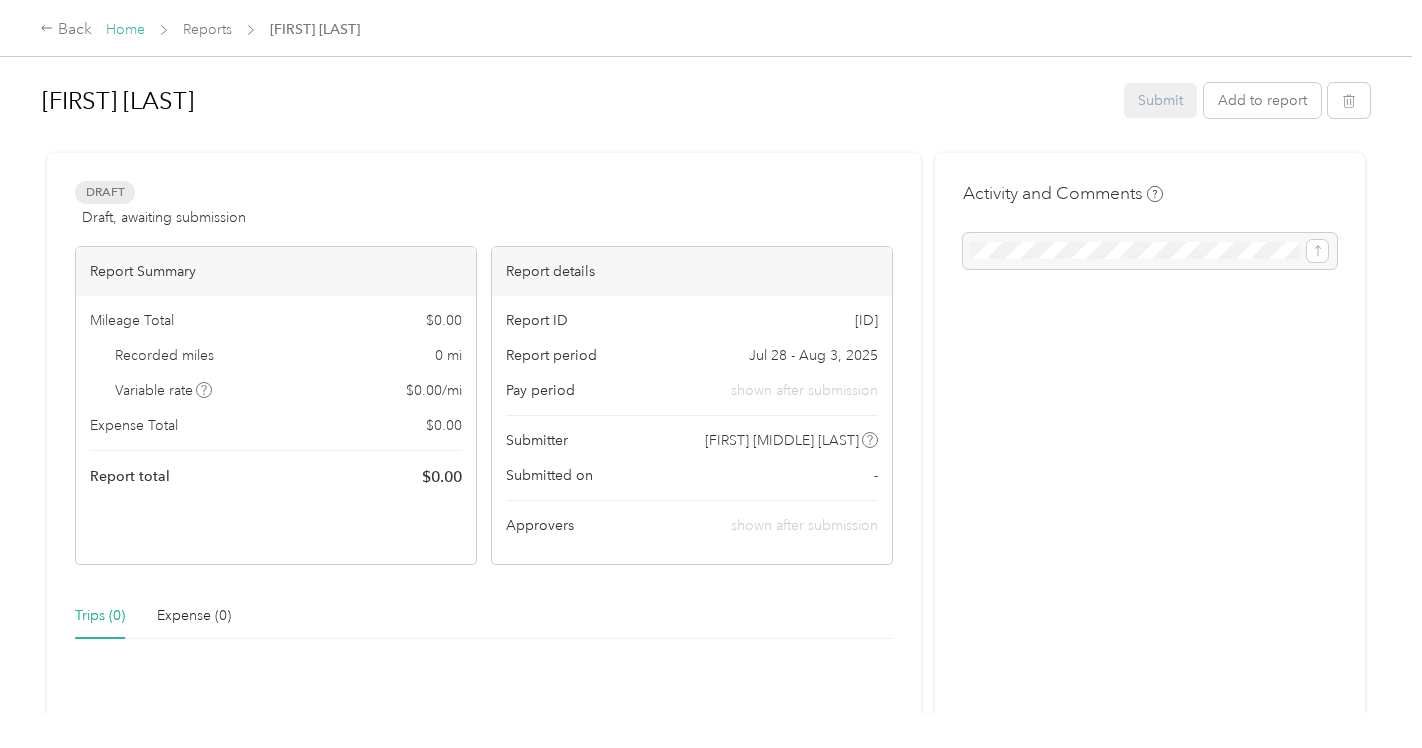 click on "Home" at bounding box center (125, 29) 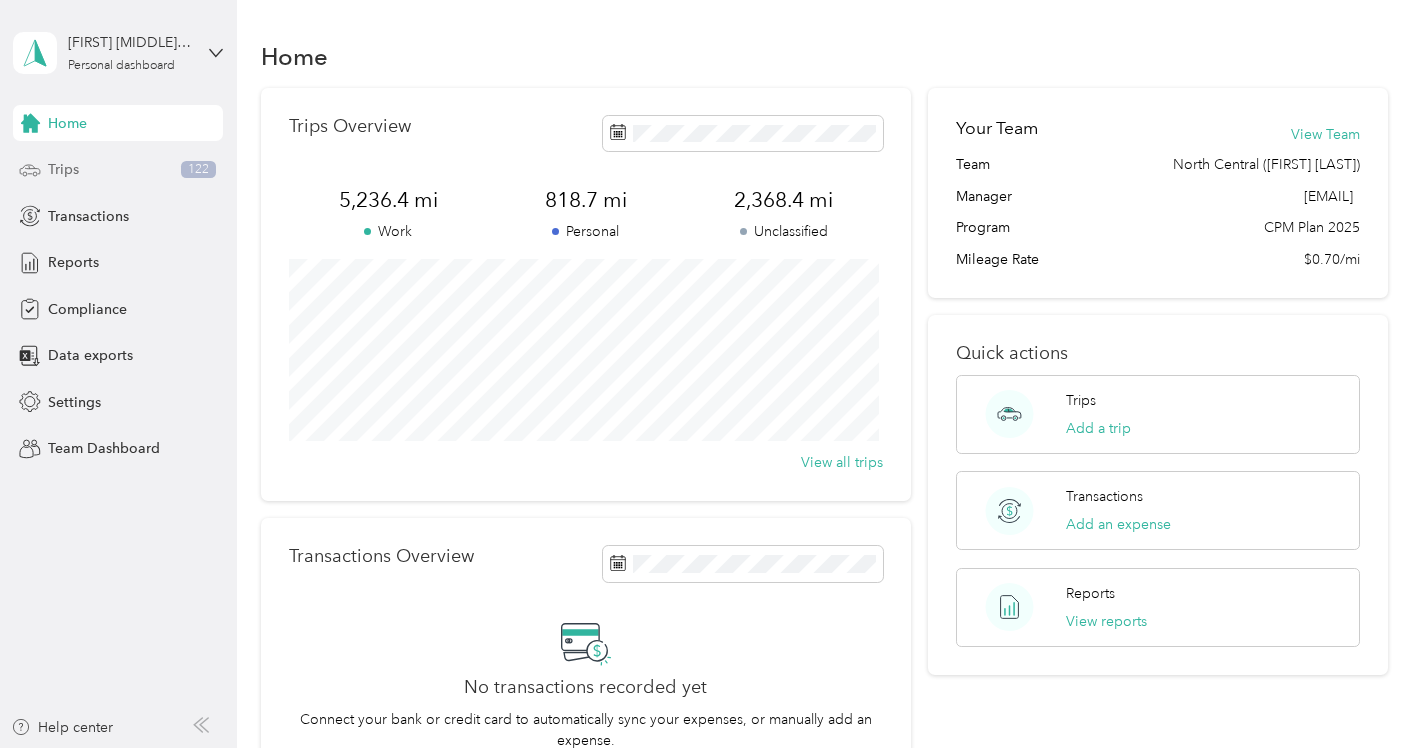 click on "Trips" at bounding box center (63, 169) 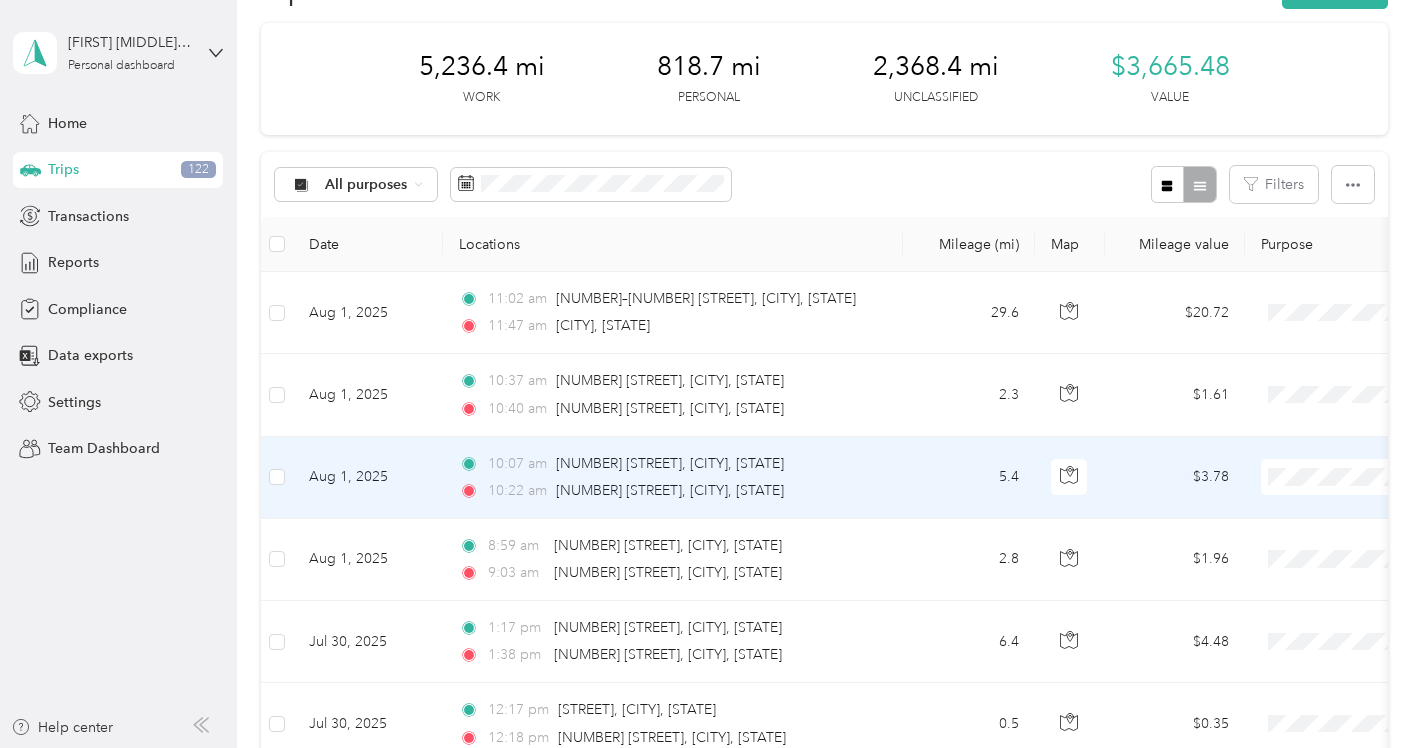 scroll, scrollTop: 100, scrollLeft: 0, axis: vertical 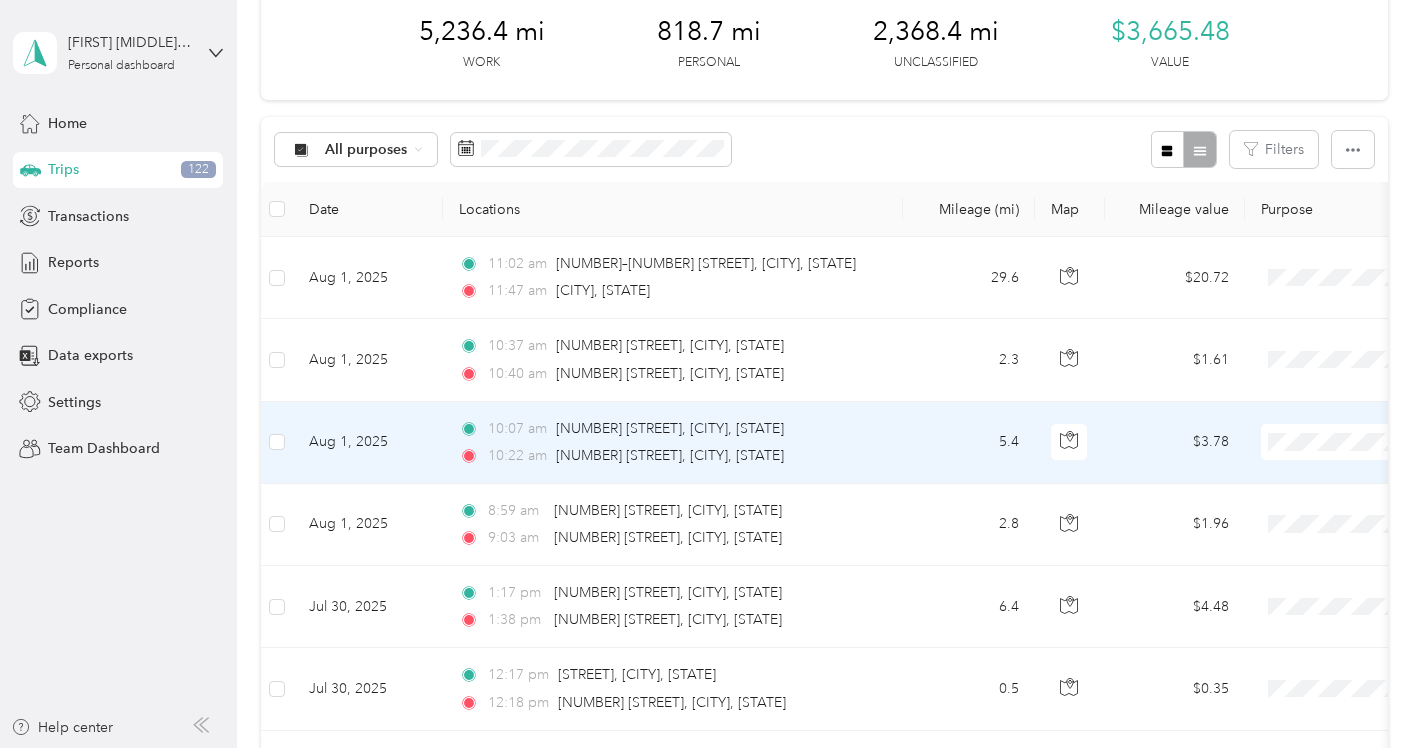 click on "Tobii Dynavox" at bounding box center (1298, 472) 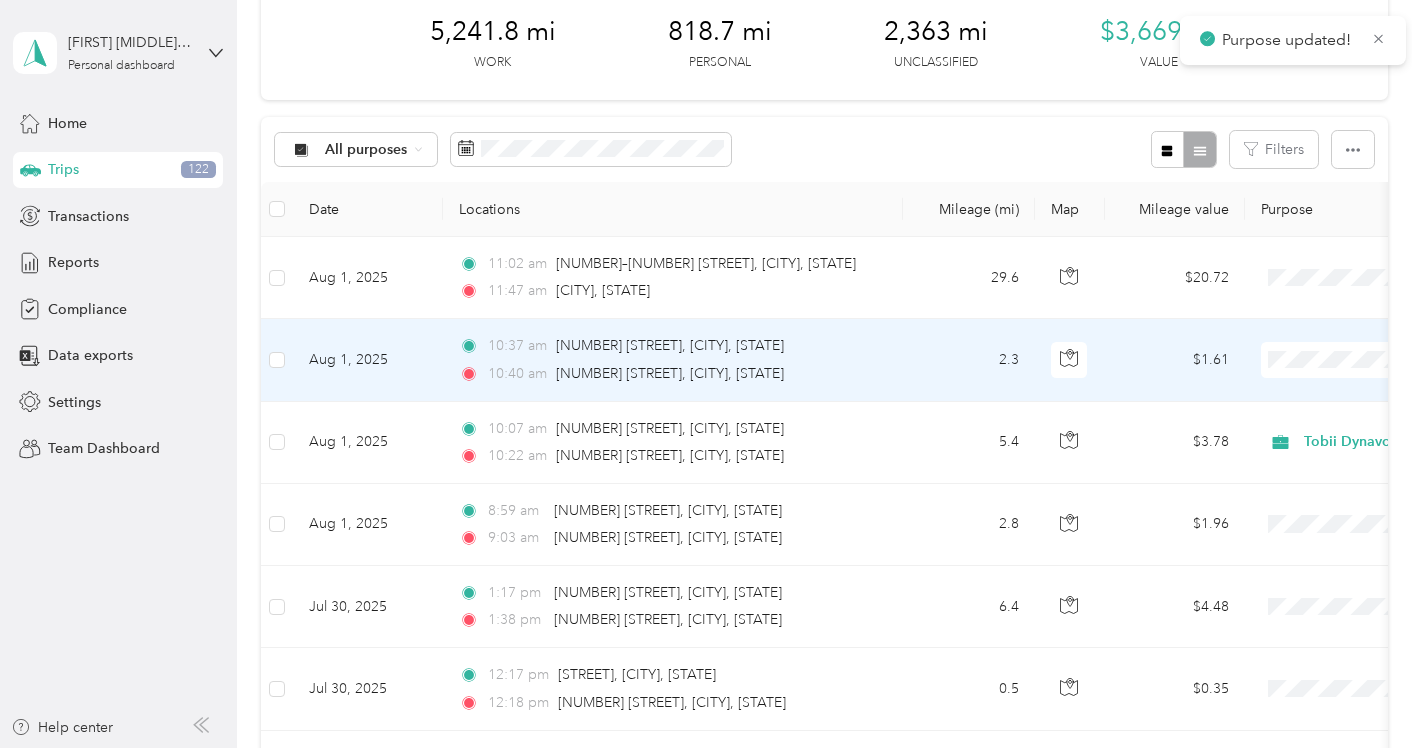 click on "[BRAND] [PRODUCT]" at bounding box center (1298, 407) 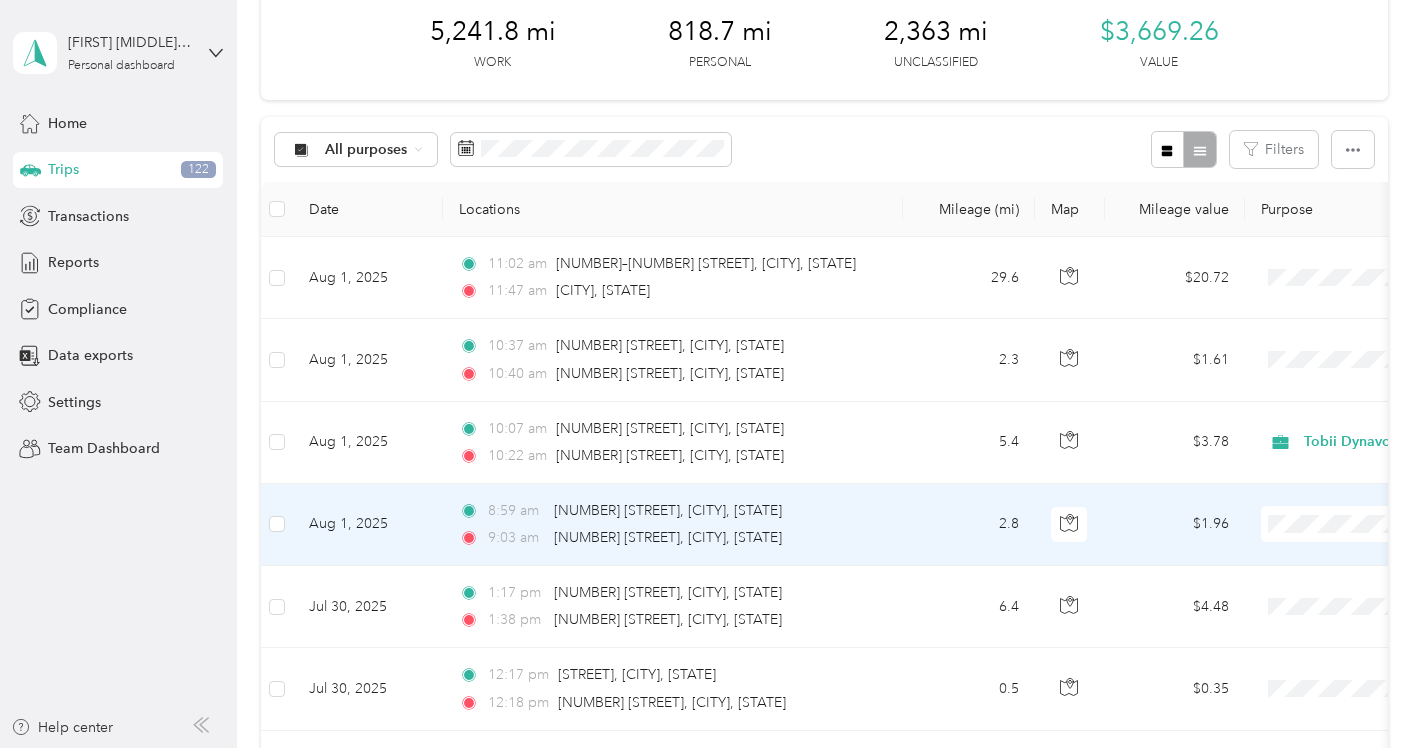 scroll, scrollTop: 200, scrollLeft: 0, axis: vertical 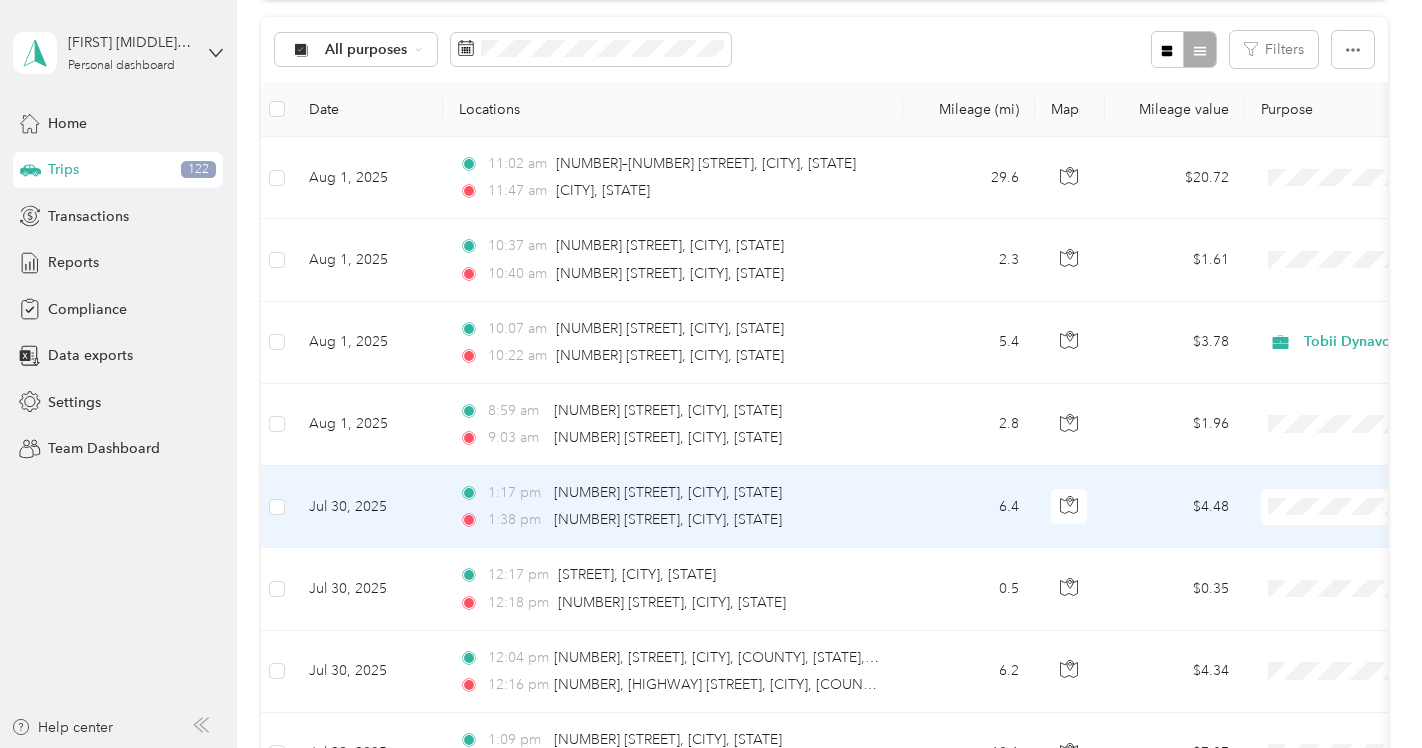 click on "[HOUR]:[MINUTE] [AM/PM] [NUMBER] [STREET], [CITY], [STATE] [HOUR]:[MINUTE] [AM/PM] [NUMBER] [STREET], [CITY], [STATE]" at bounding box center (673, 507) 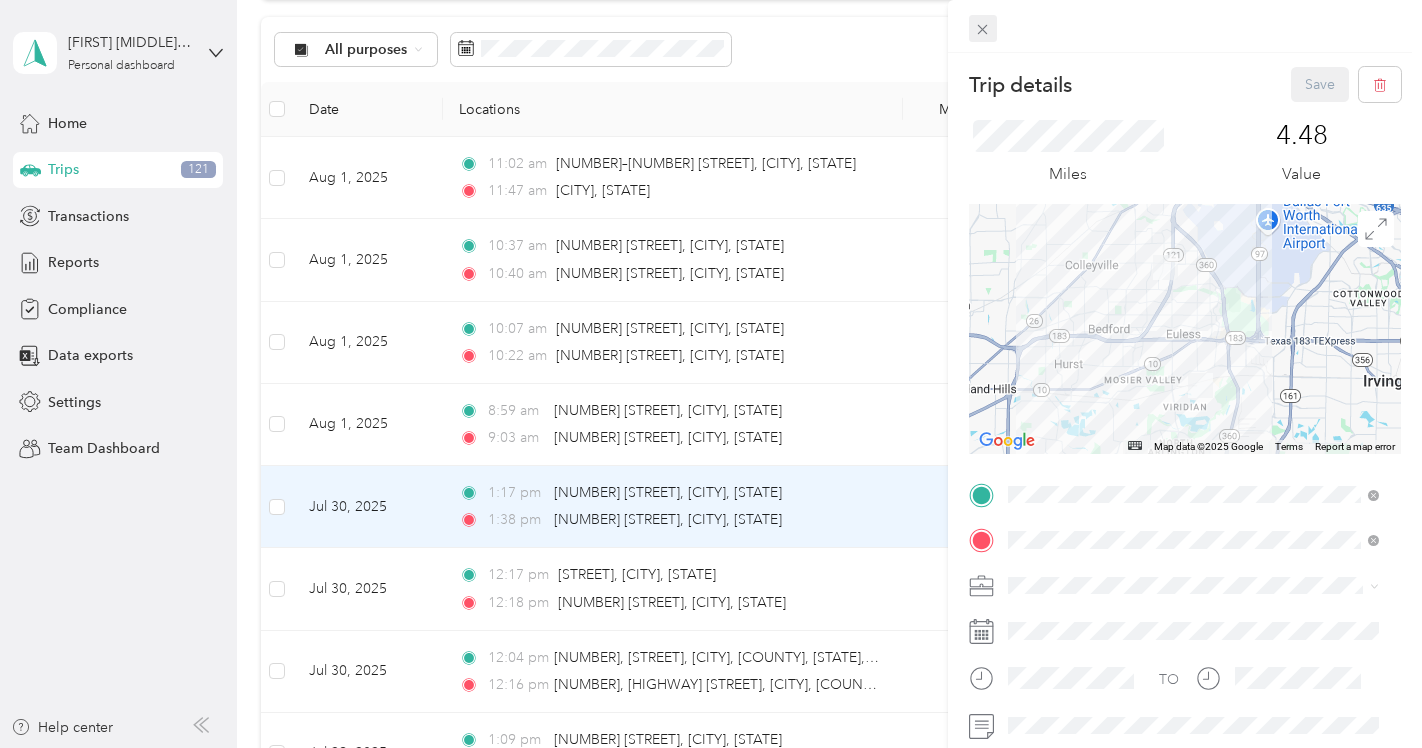 click 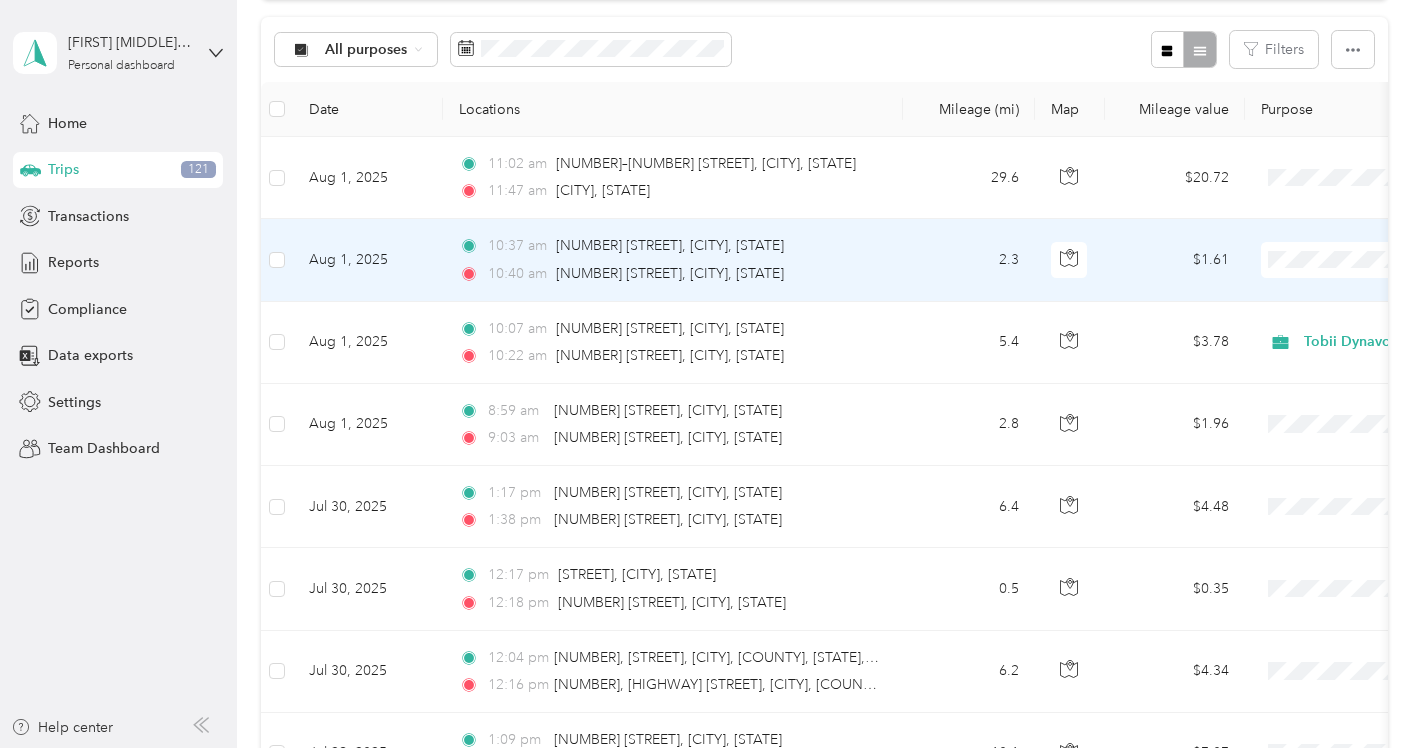 click on "Tobii Dynavox" at bounding box center (1316, 297) 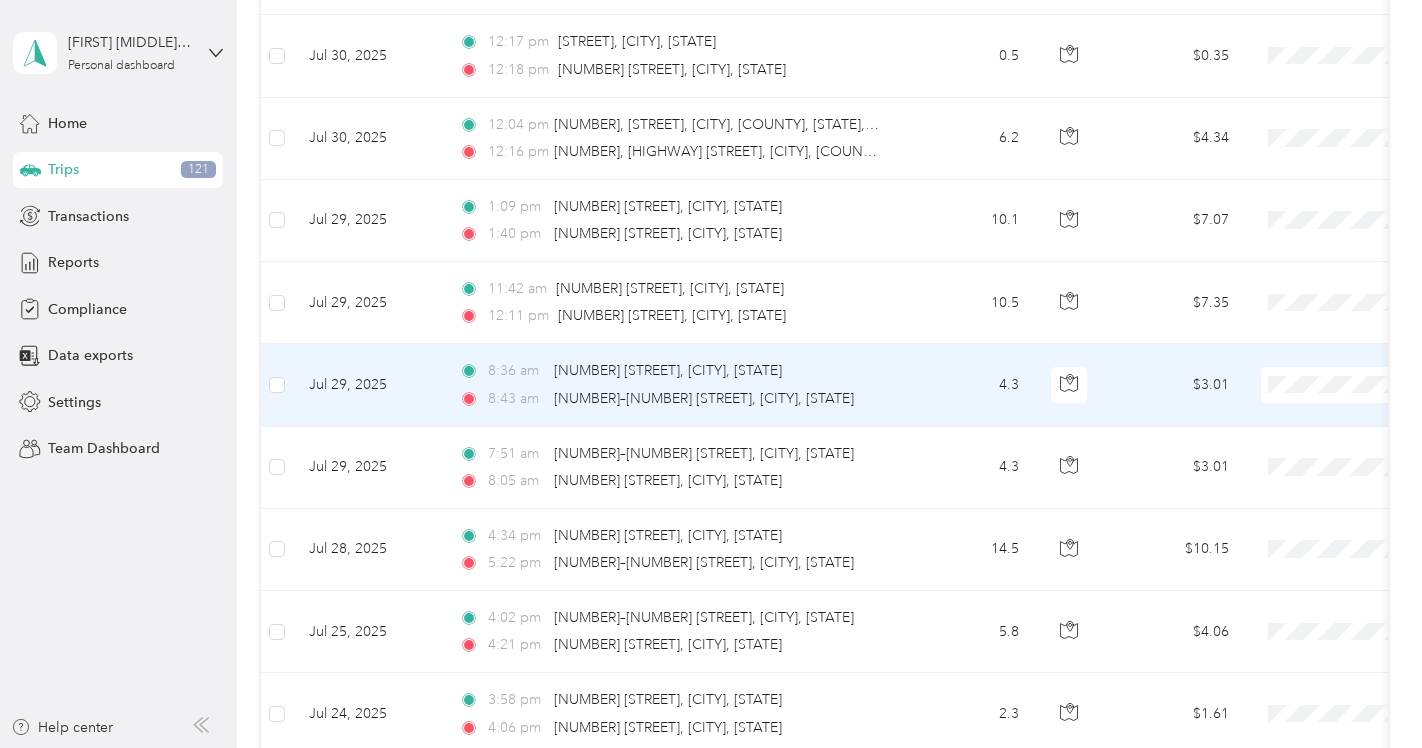 scroll, scrollTop: 800, scrollLeft: 0, axis: vertical 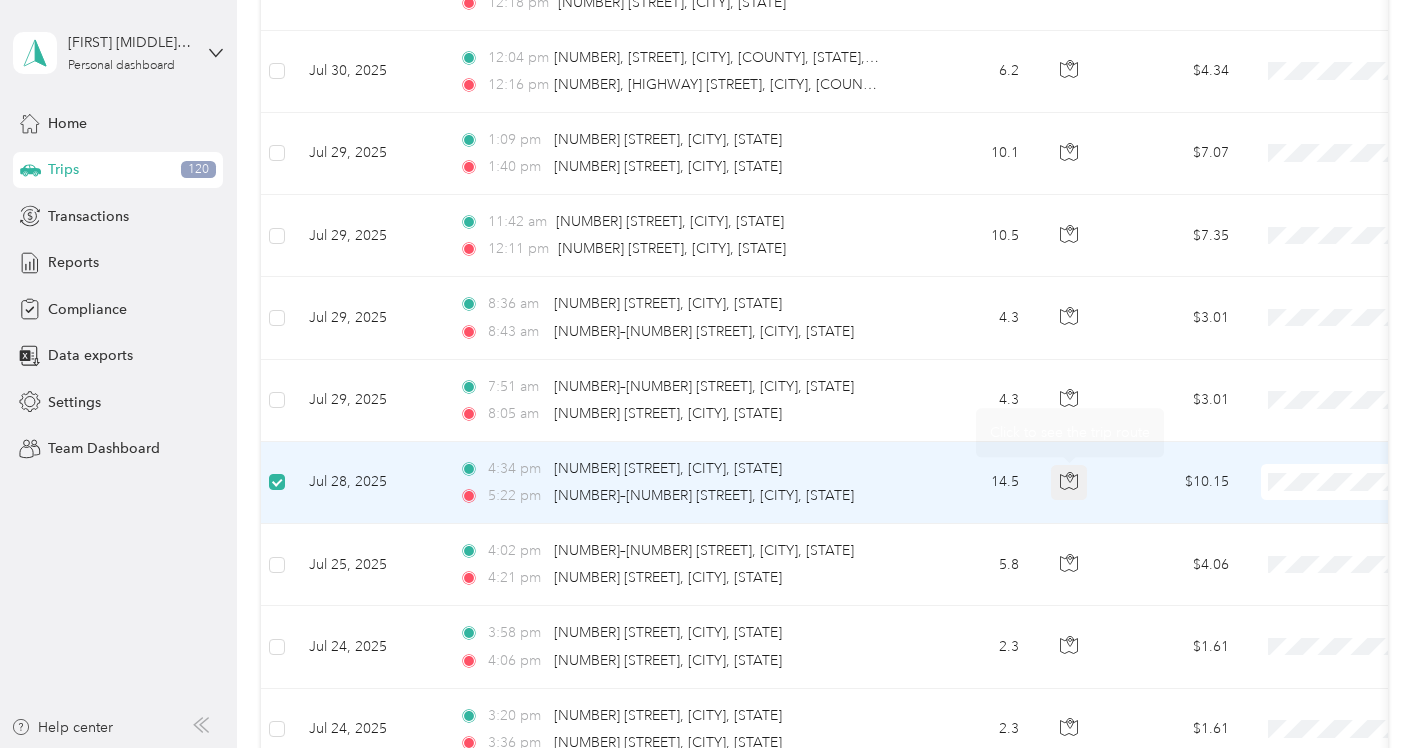 click 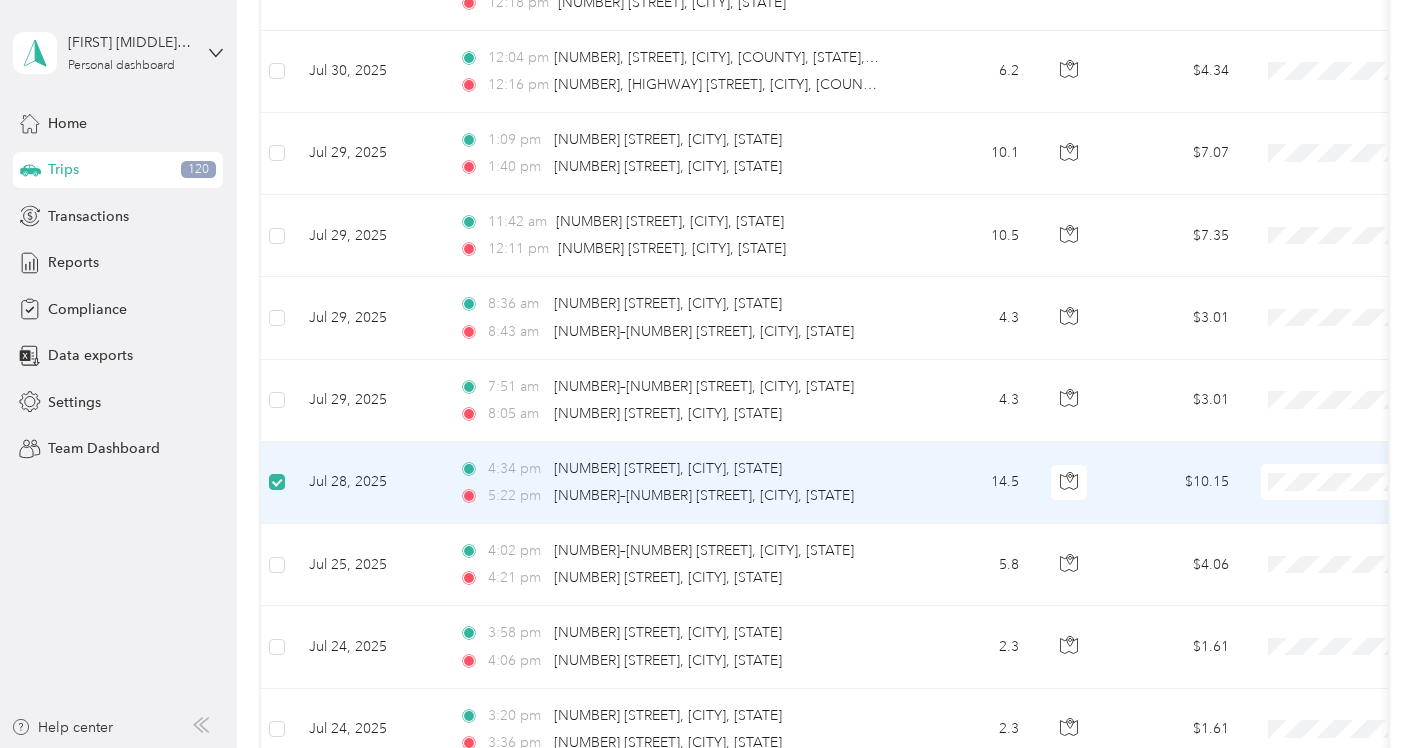 click on "Tobii Dynavox" at bounding box center [1316, 519] 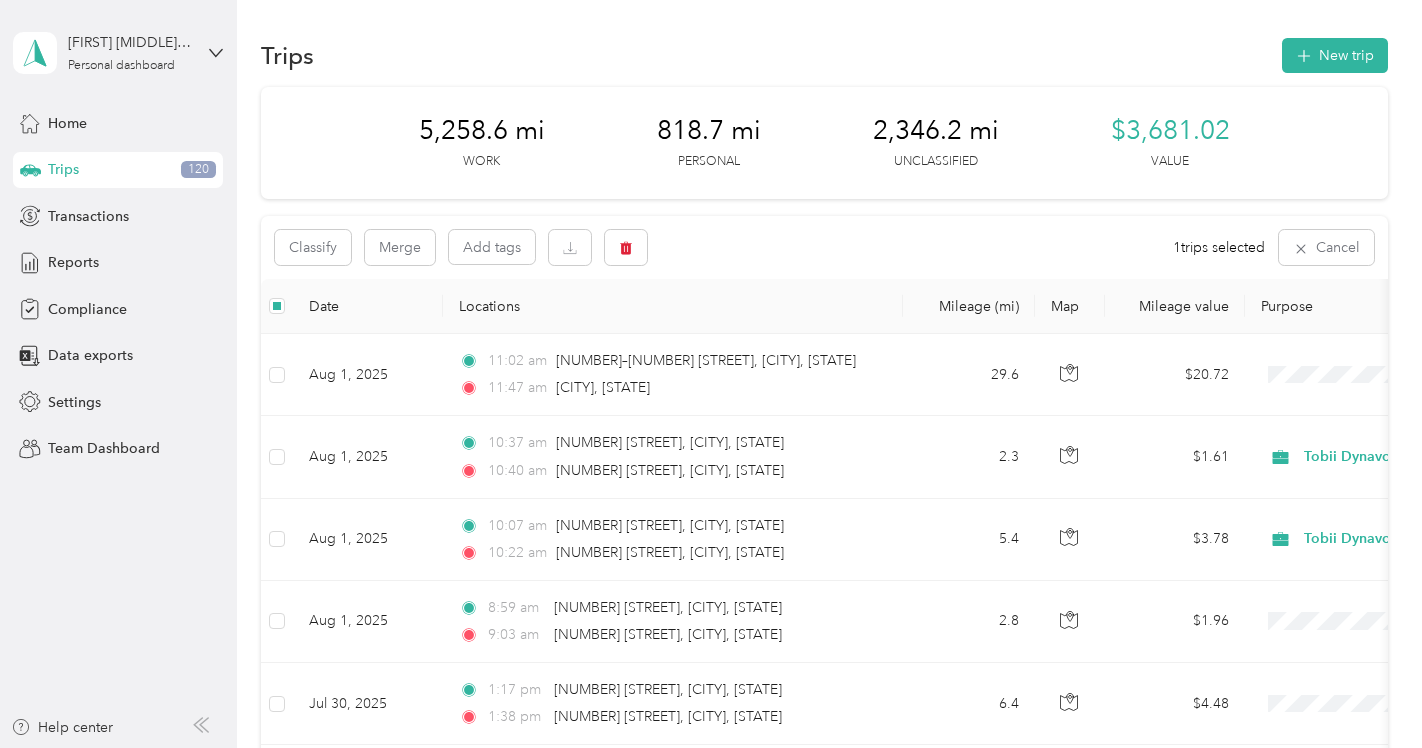 scroll, scrollTop: 0, scrollLeft: 0, axis: both 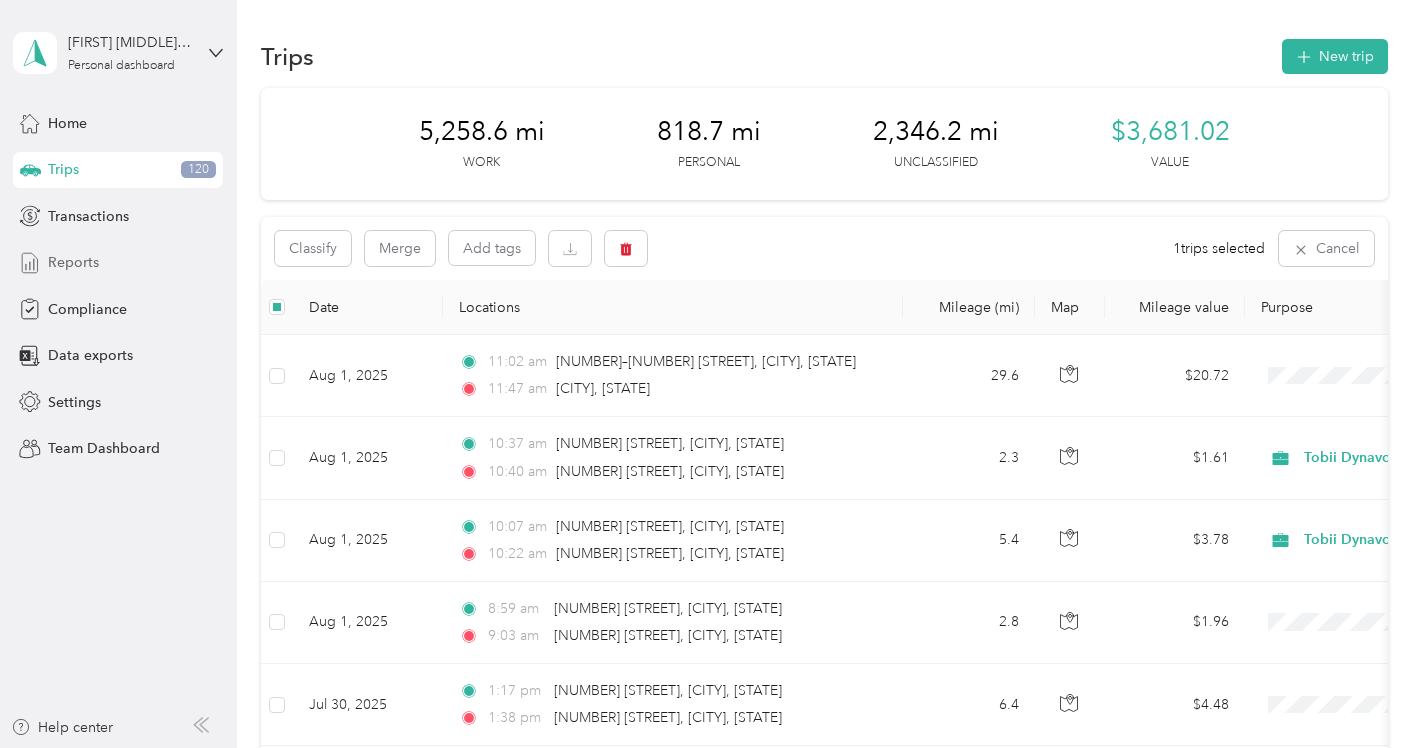 click on "Reports" at bounding box center (118, 263) 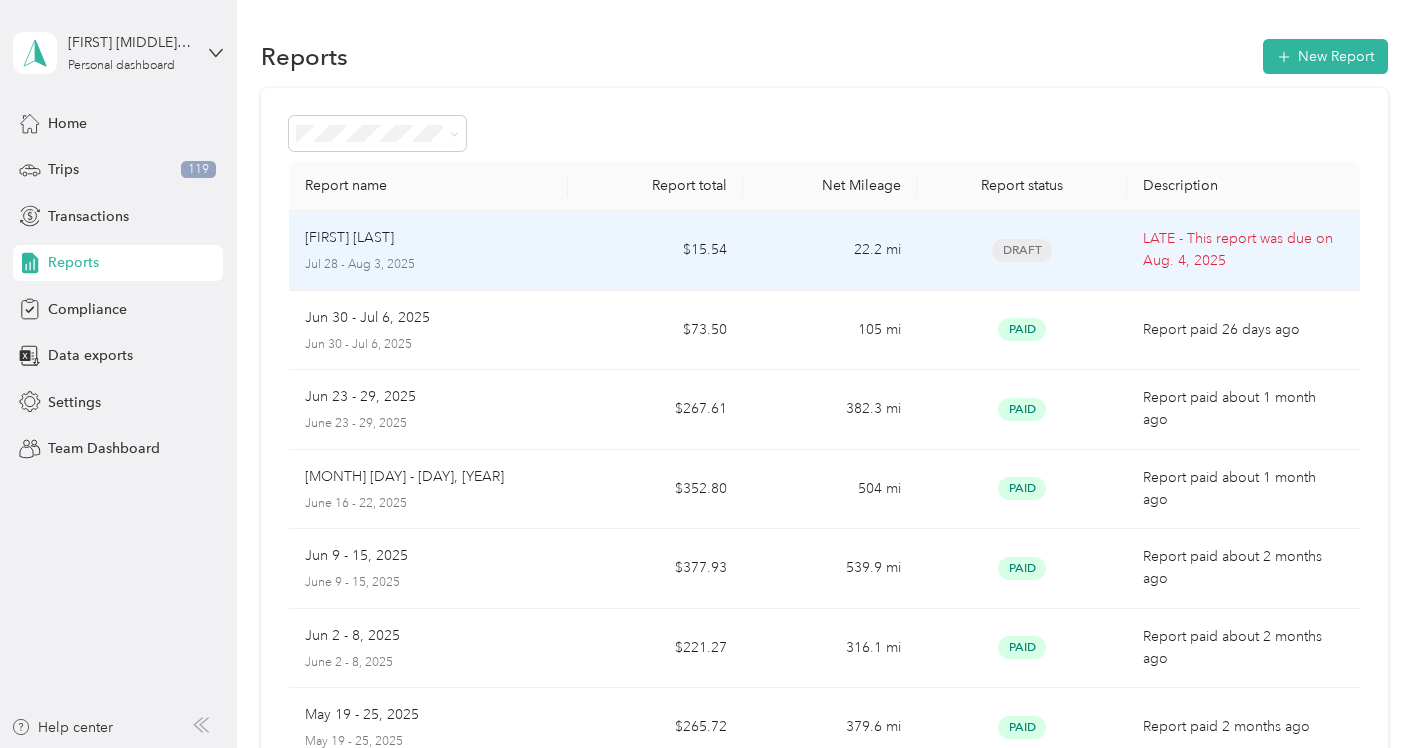 click on "LATE - This report was due on [MONTH]. [DAY], [YEAR]" at bounding box center (1243, 250) 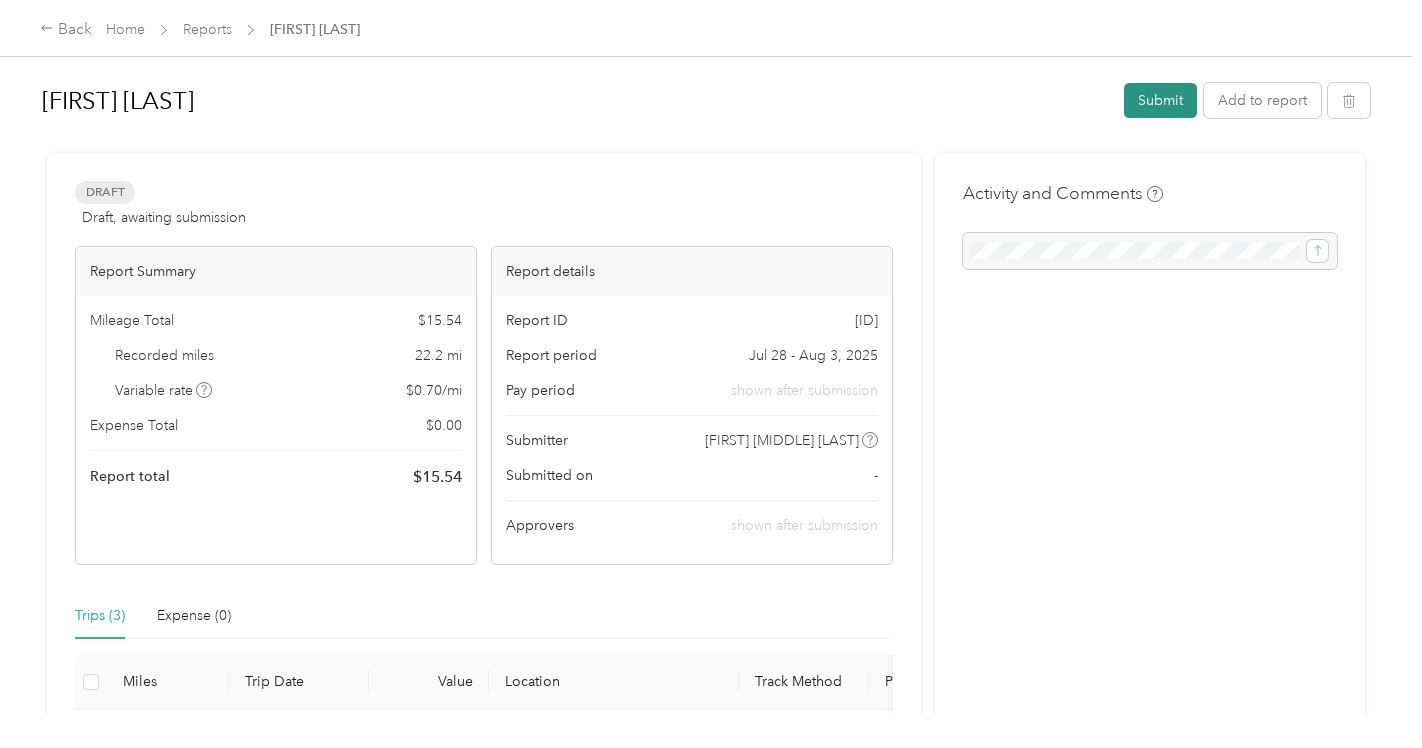 click on "Submit" at bounding box center [1160, 100] 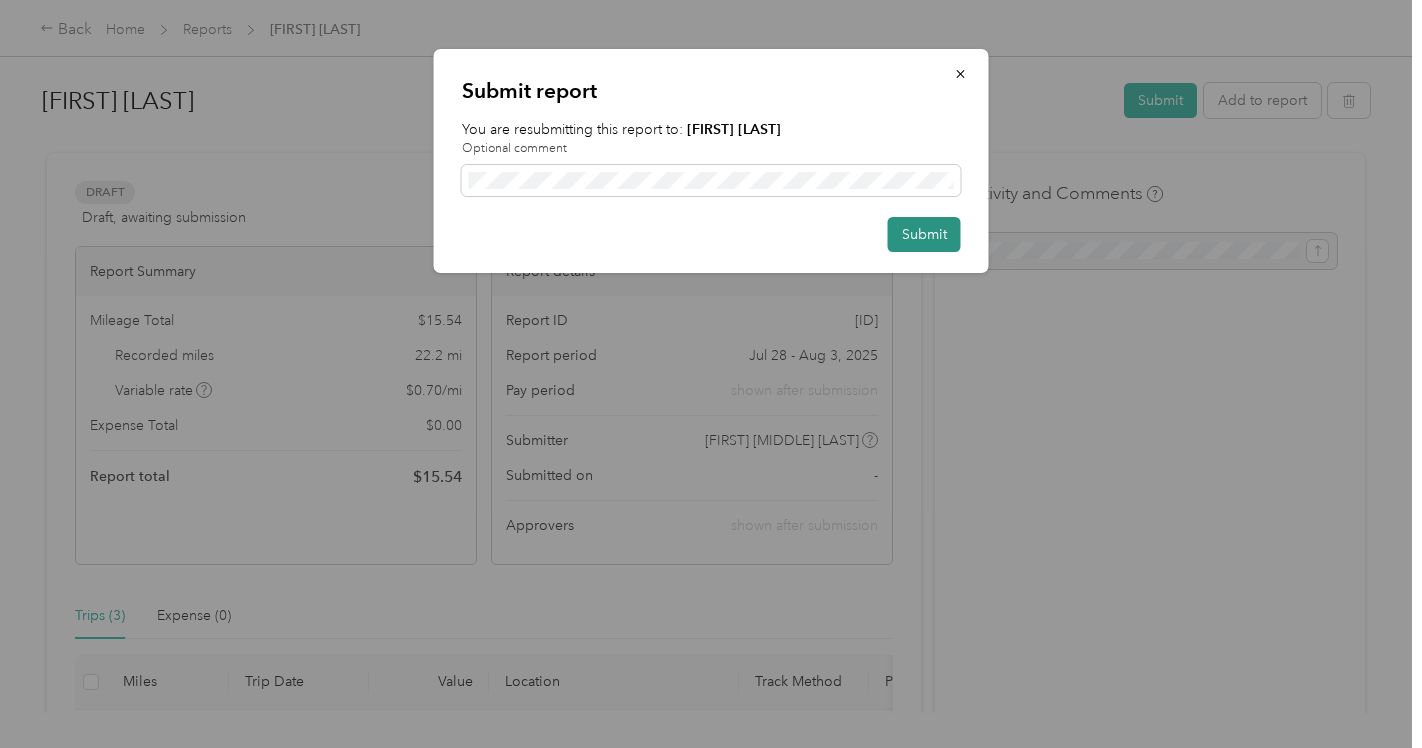 click on "Submit" at bounding box center [924, 234] 